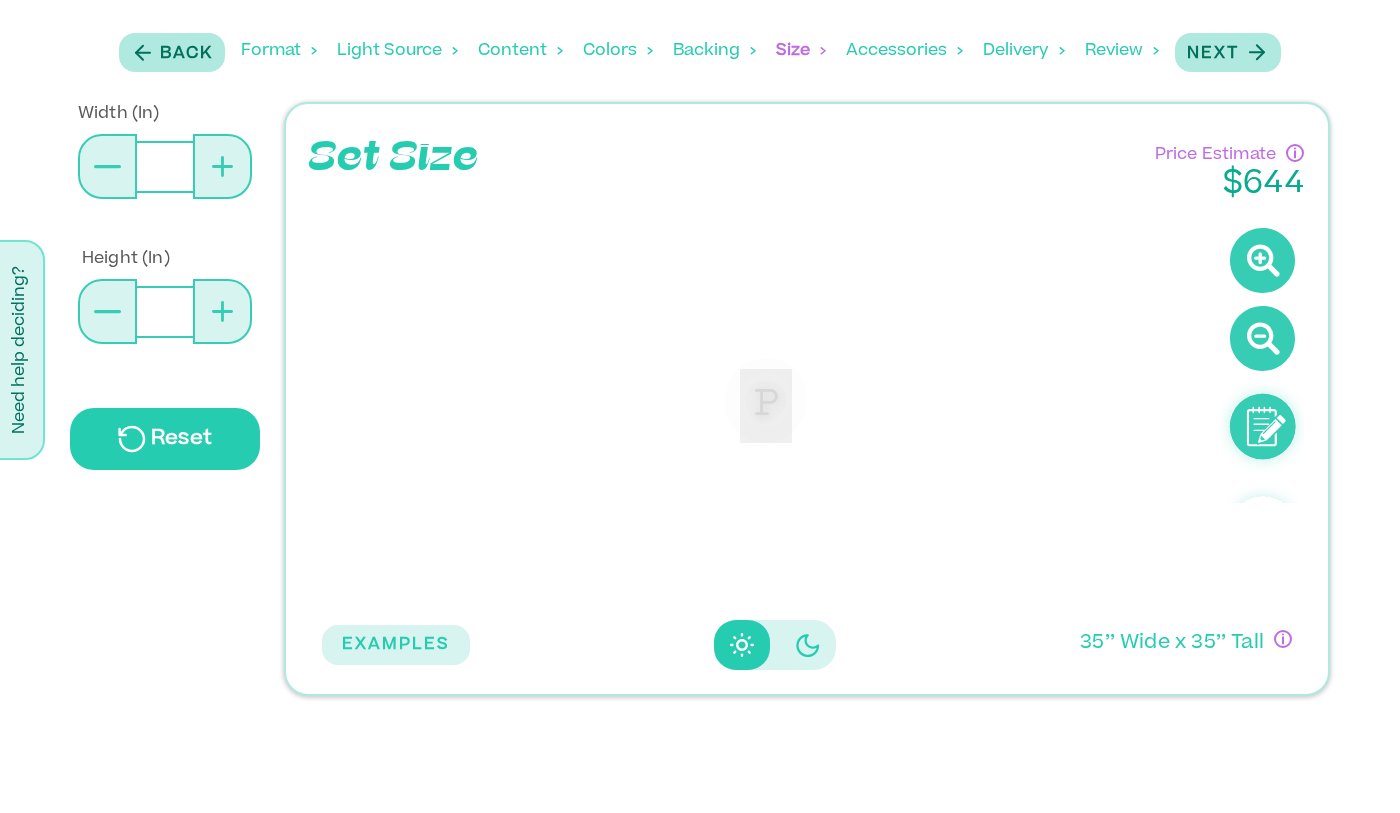 scroll, scrollTop: 0, scrollLeft: 0, axis: both 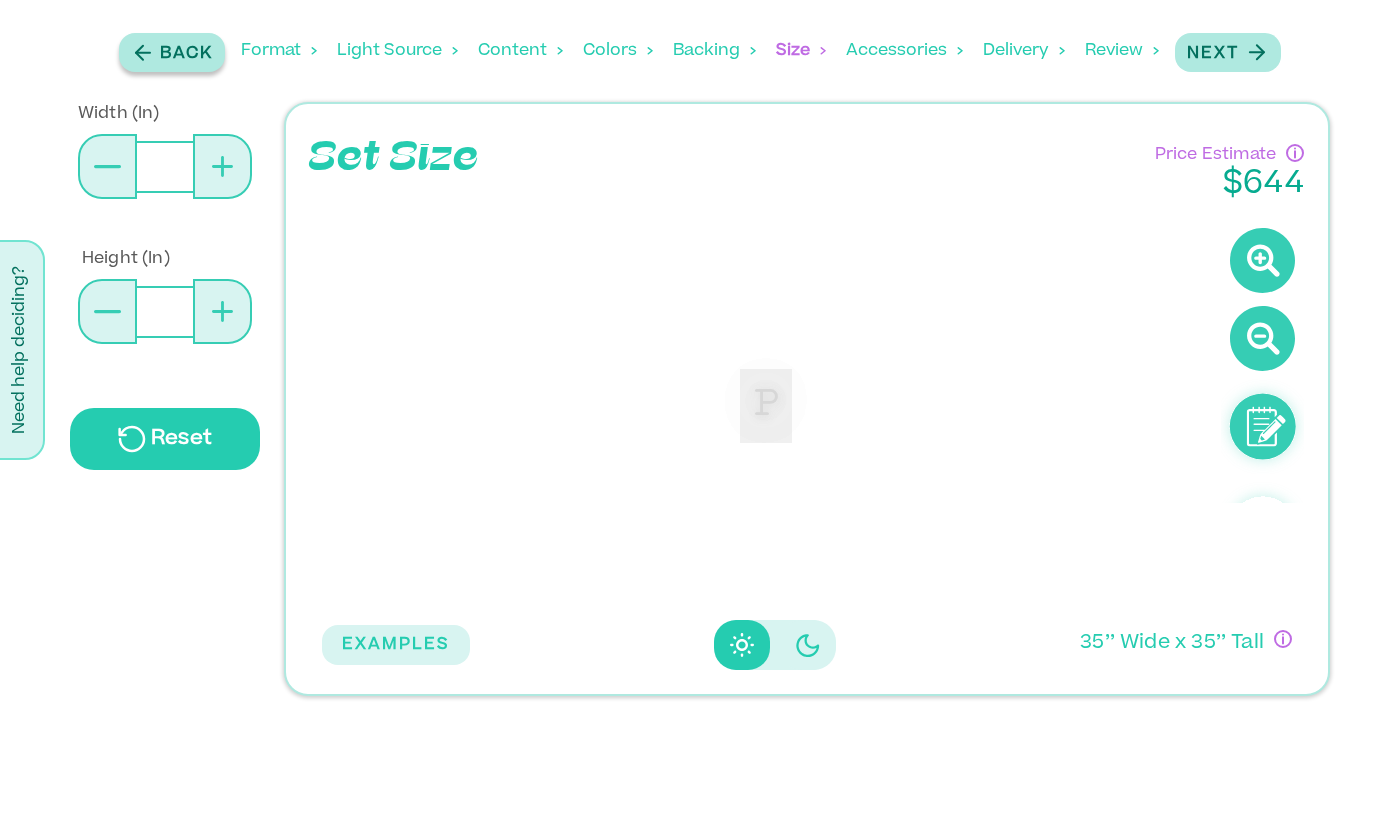 click on "Back" at bounding box center (186, 54) 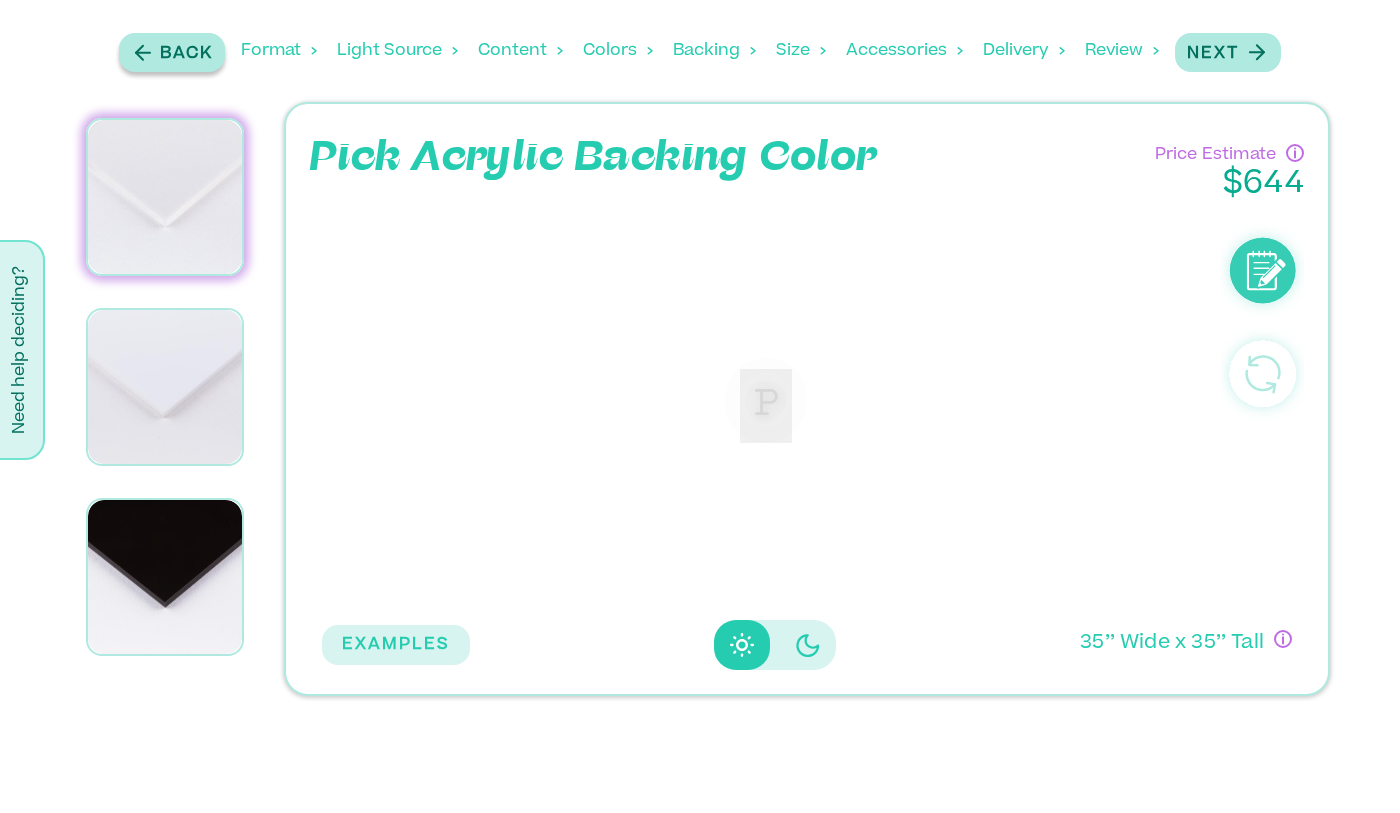 click on "Back" at bounding box center [186, 54] 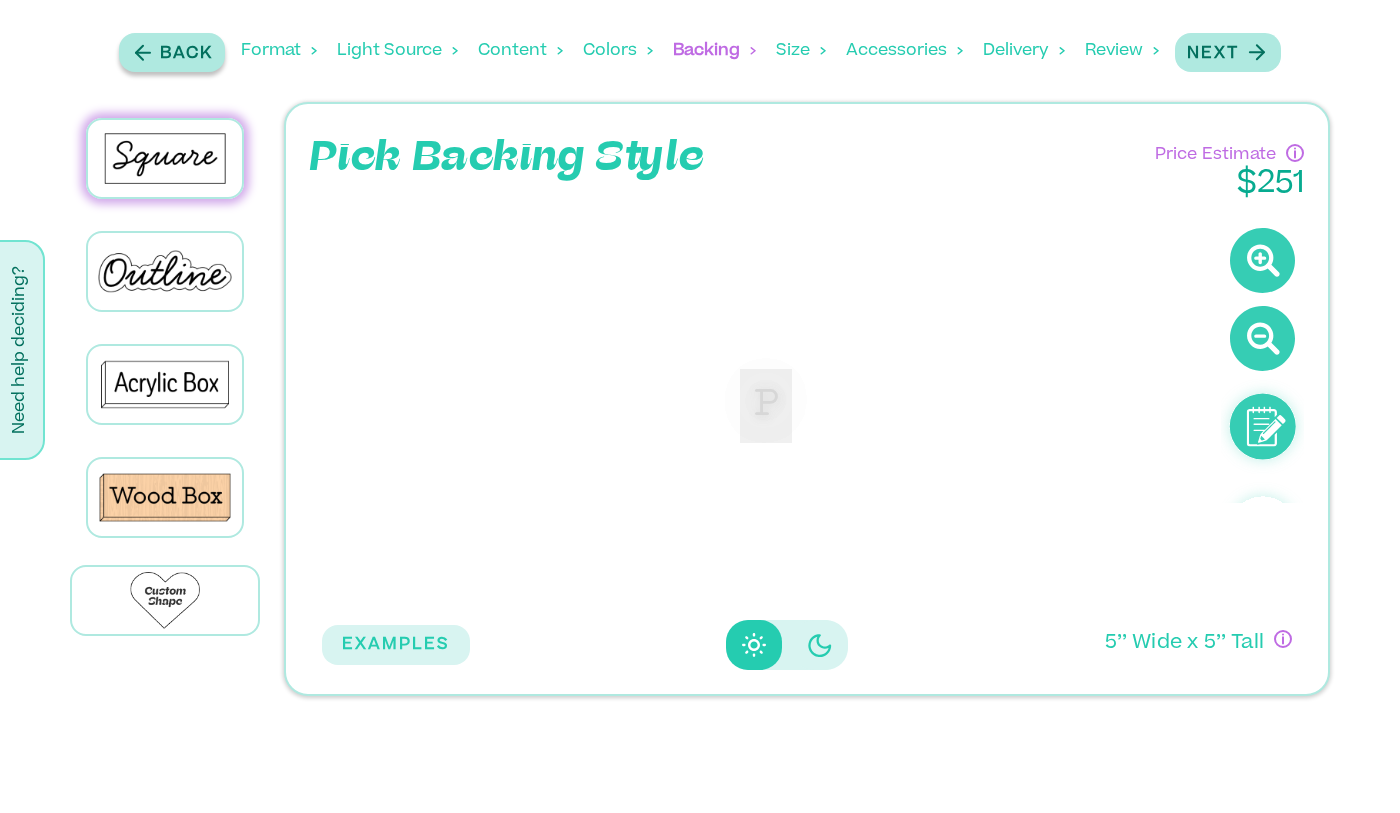 click on "Back" at bounding box center [186, 54] 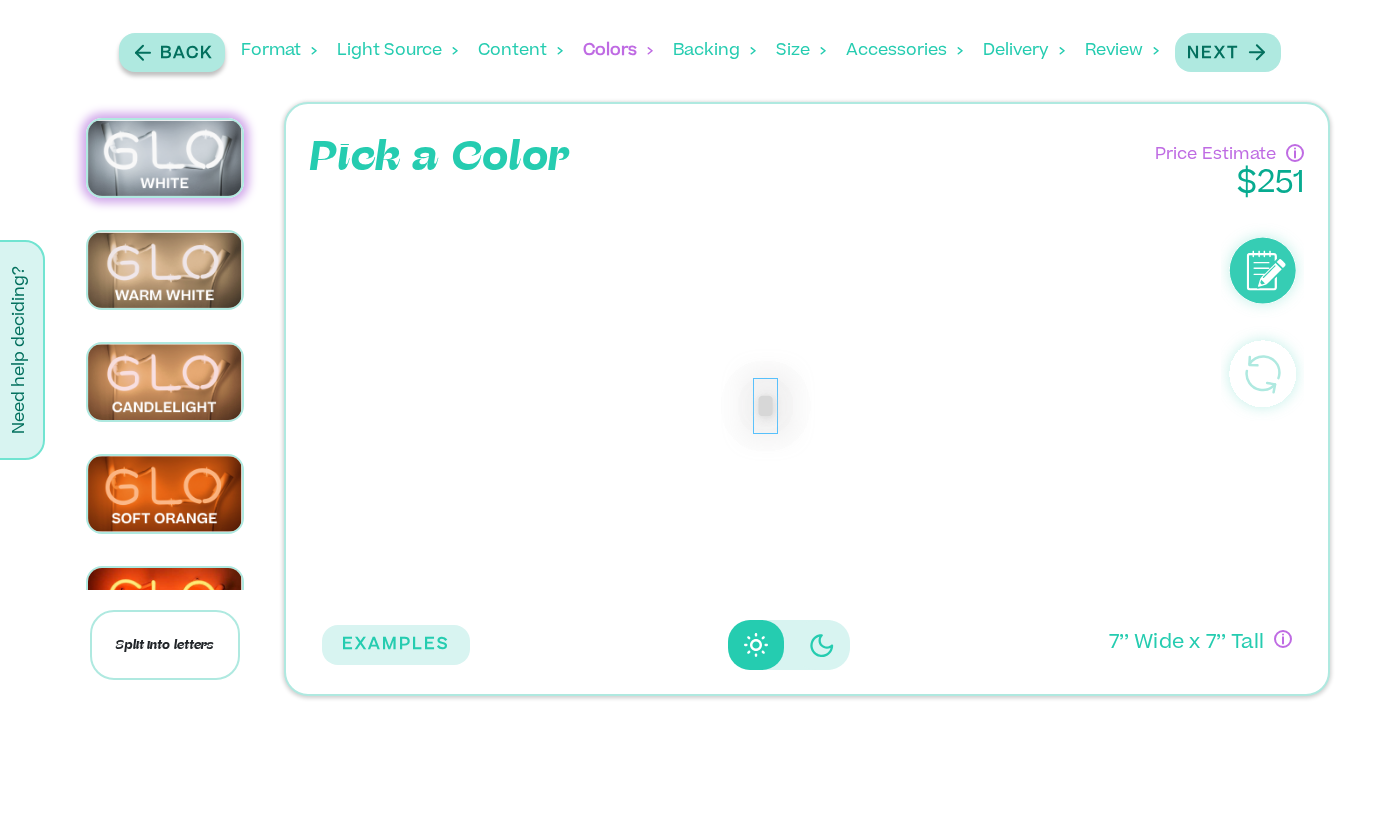 click on "Back" at bounding box center [186, 54] 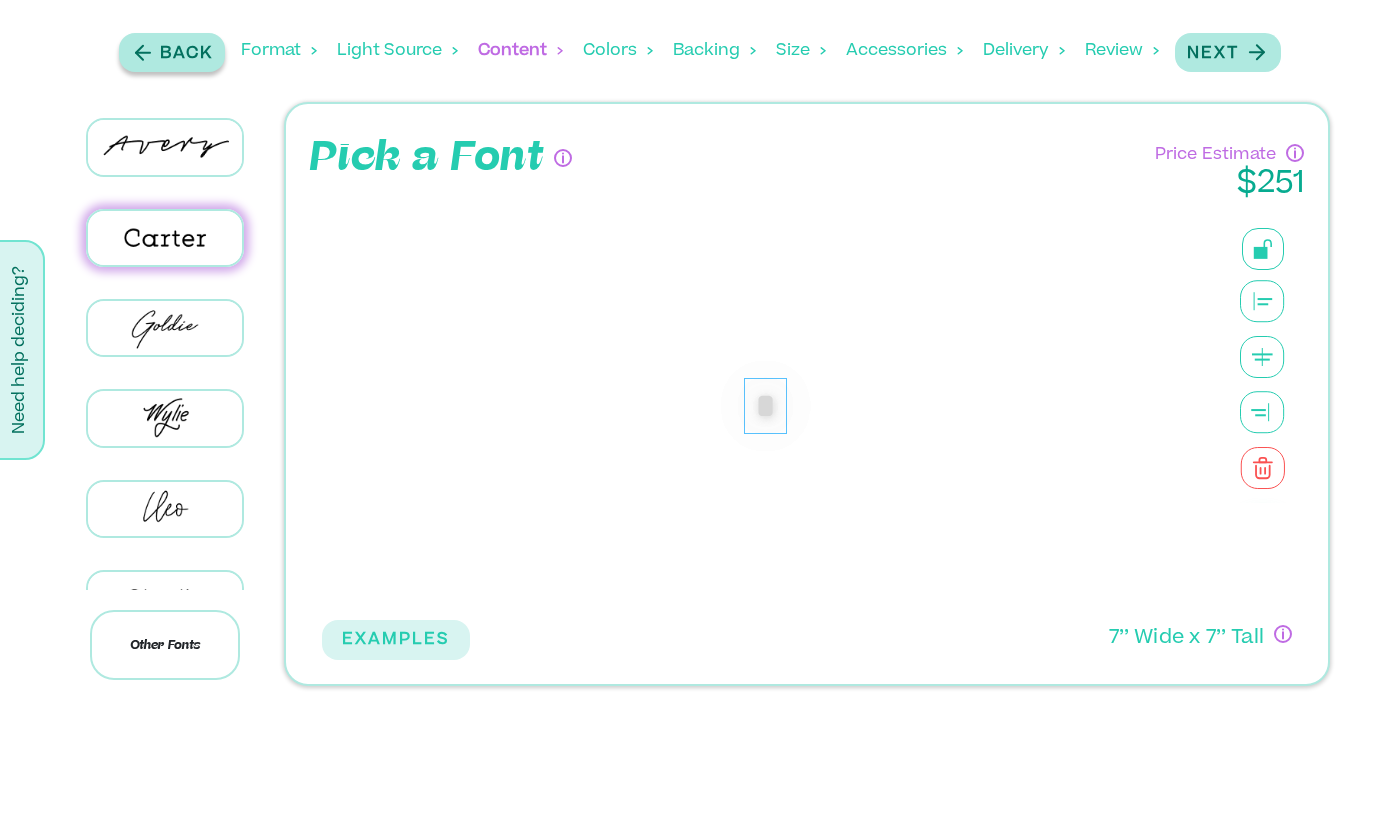 click on "Back" at bounding box center (186, 54) 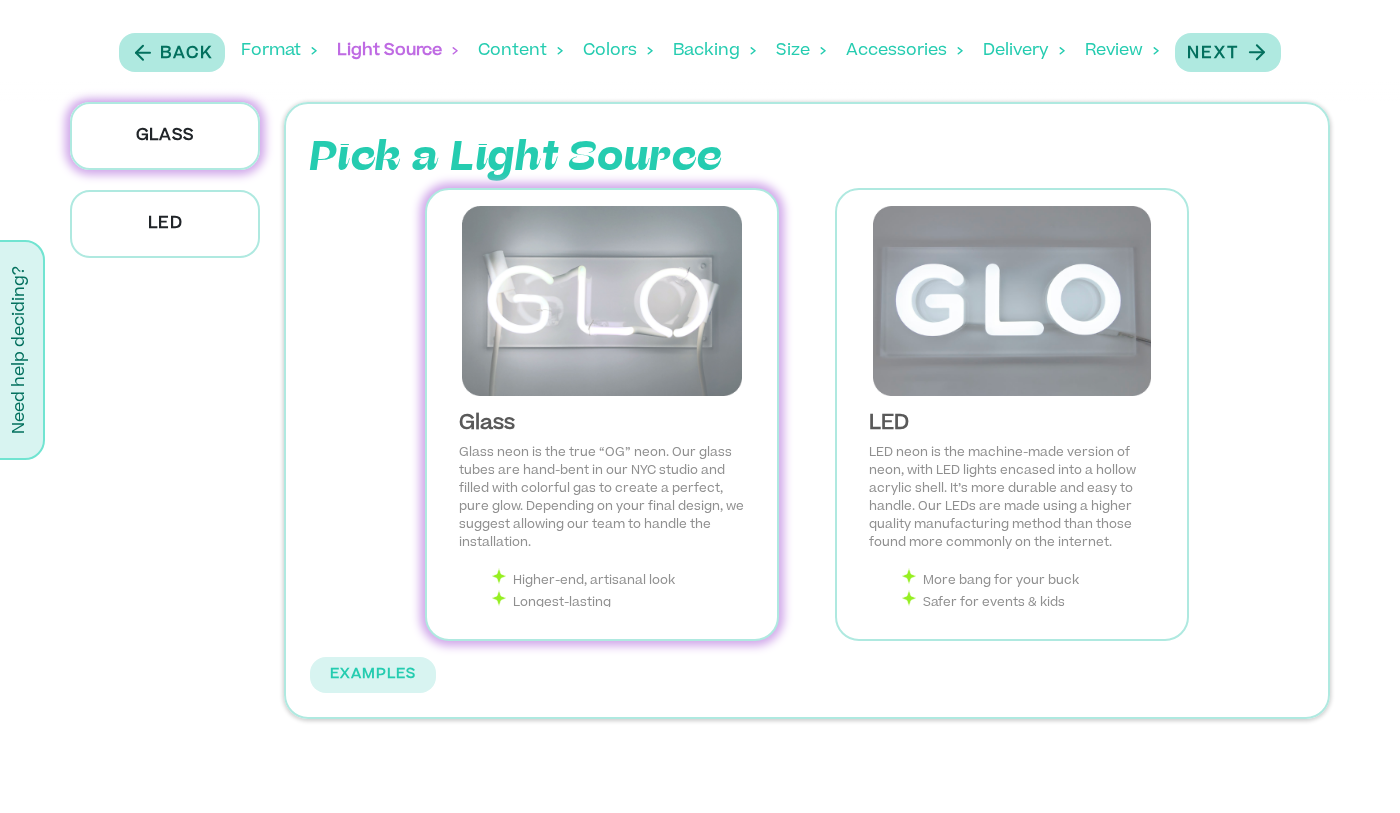 click at bounding box center (602, 301) 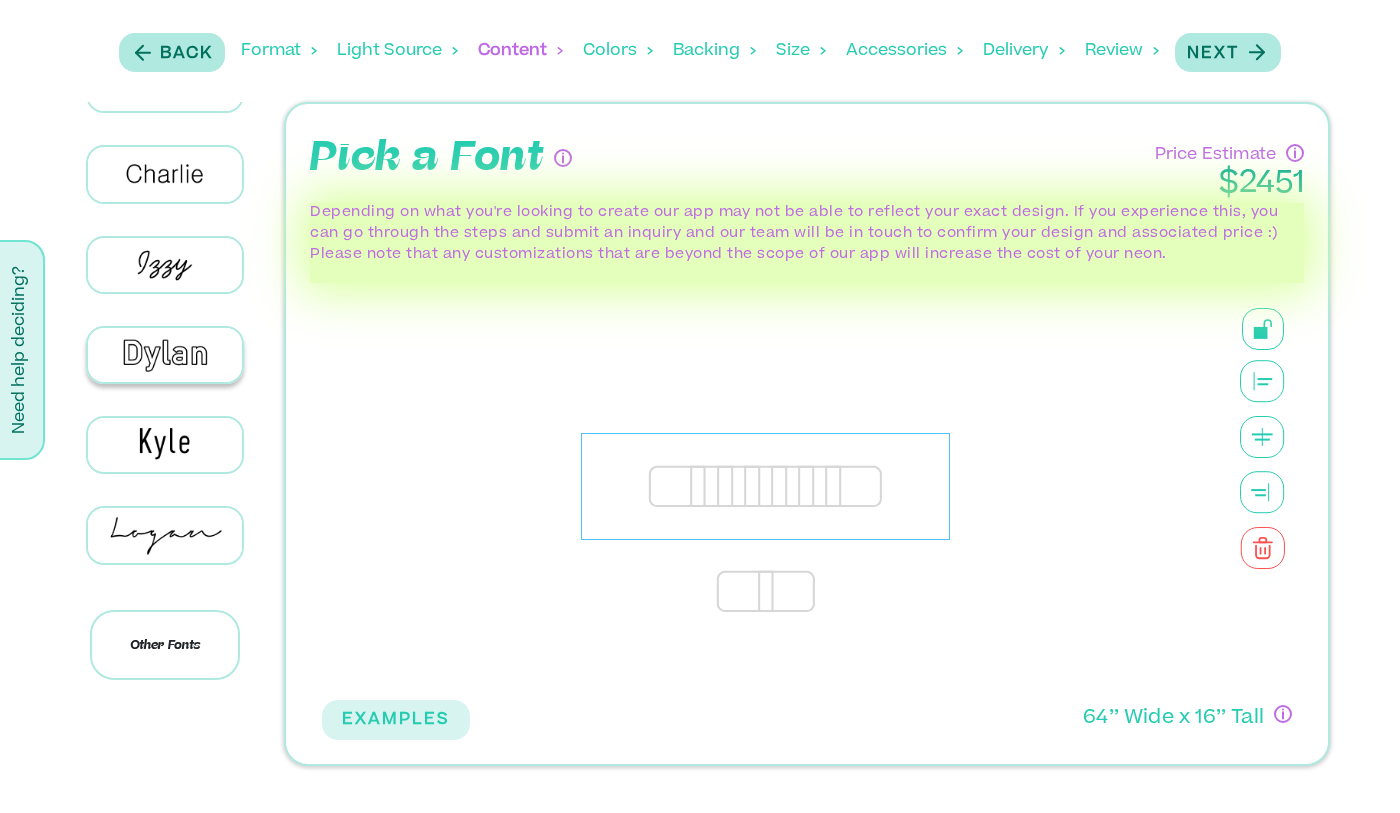 scroll, scrollTop: 403, scrollLeft: 0, axis: vertical 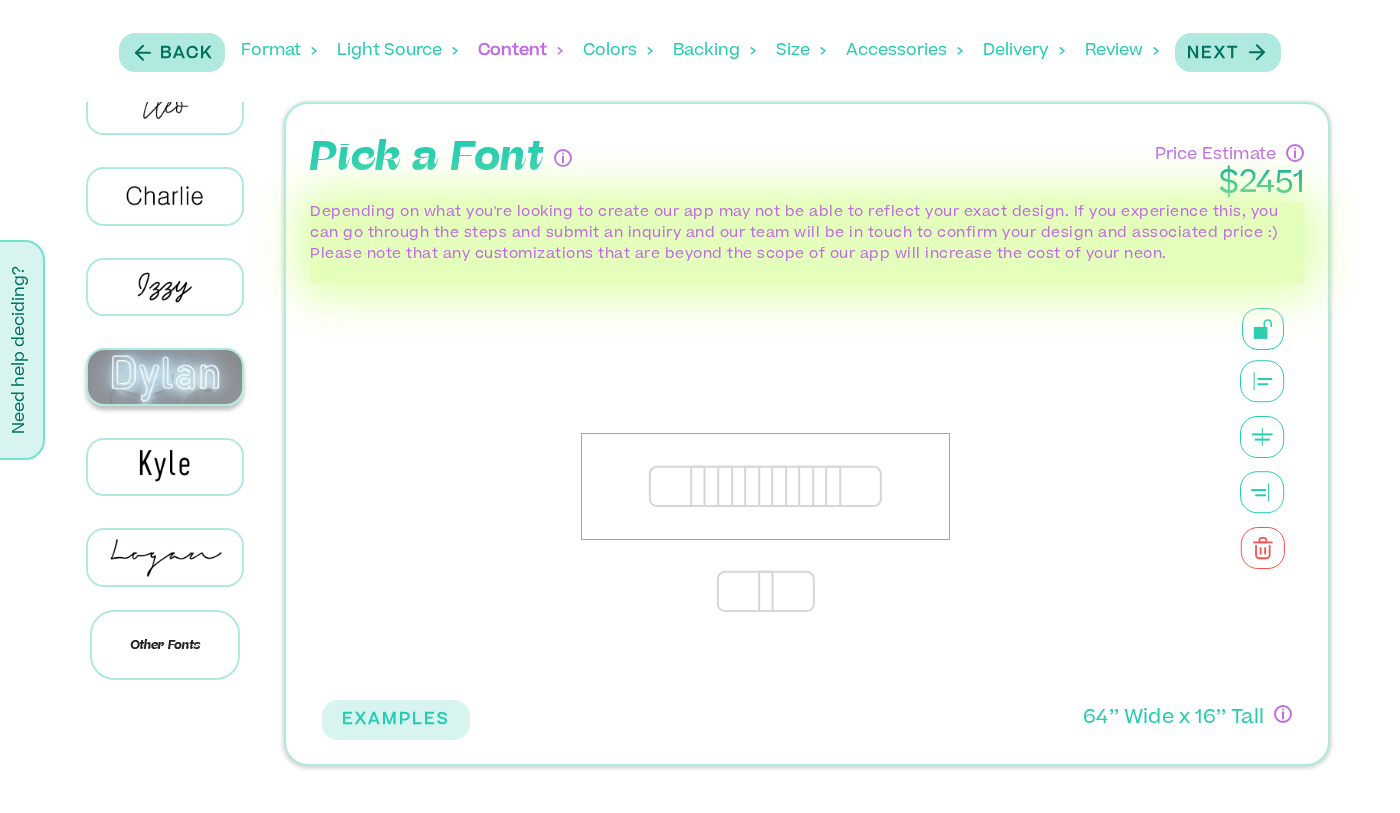 click at bounding box center [165, 377] 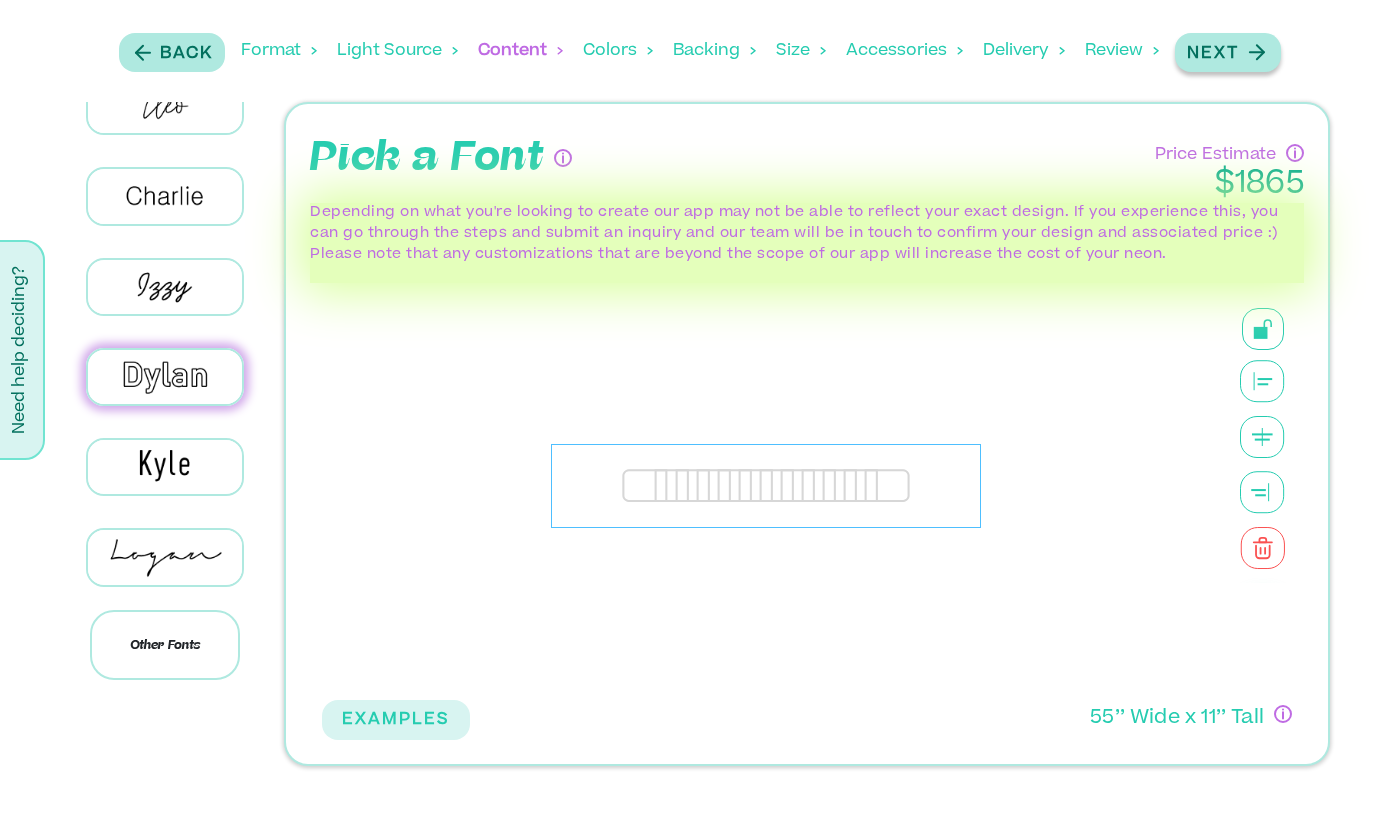 click on "Next" at bounding box center (1213, 54) 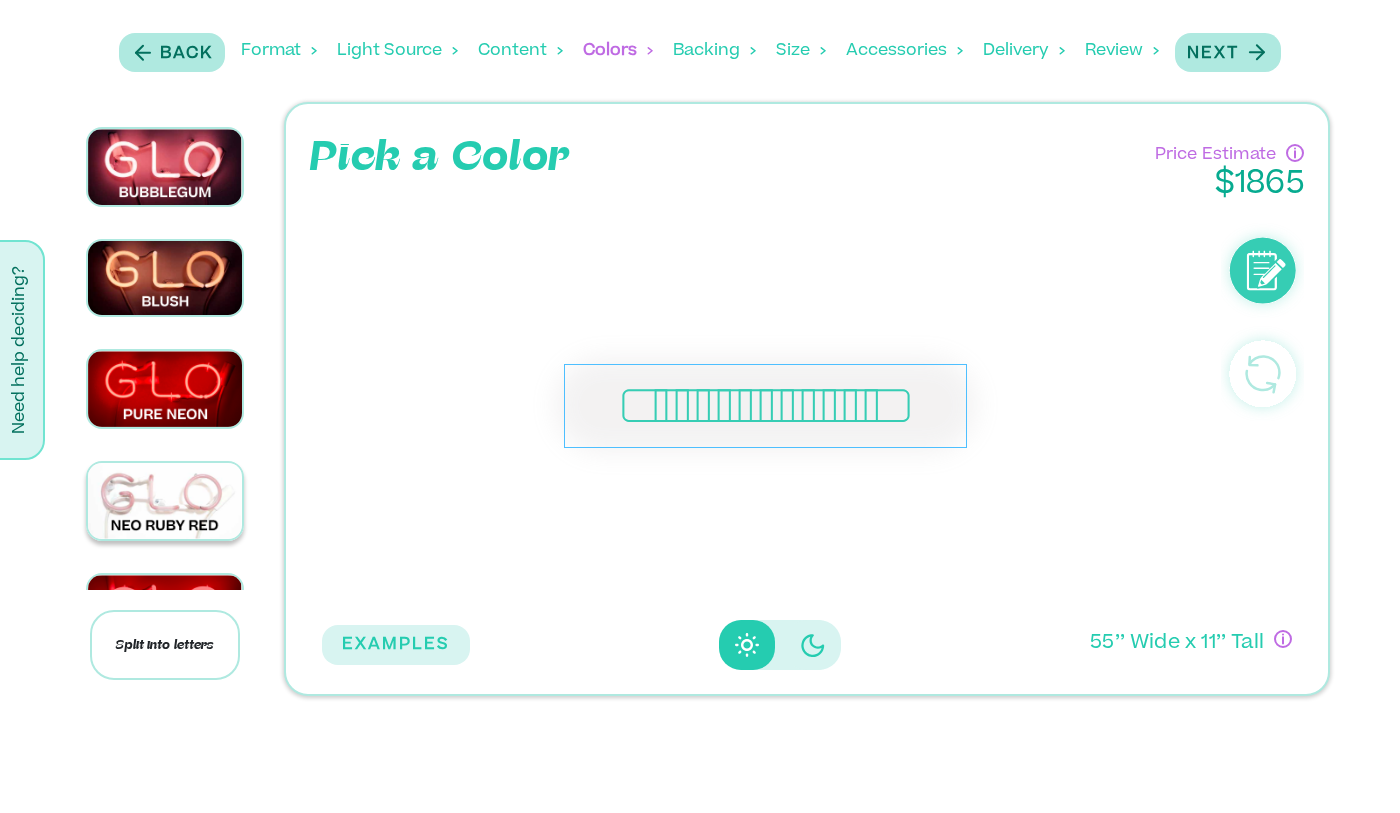 scroll, scrollTop: 2552, scrollLeft: 0, axis: vertical 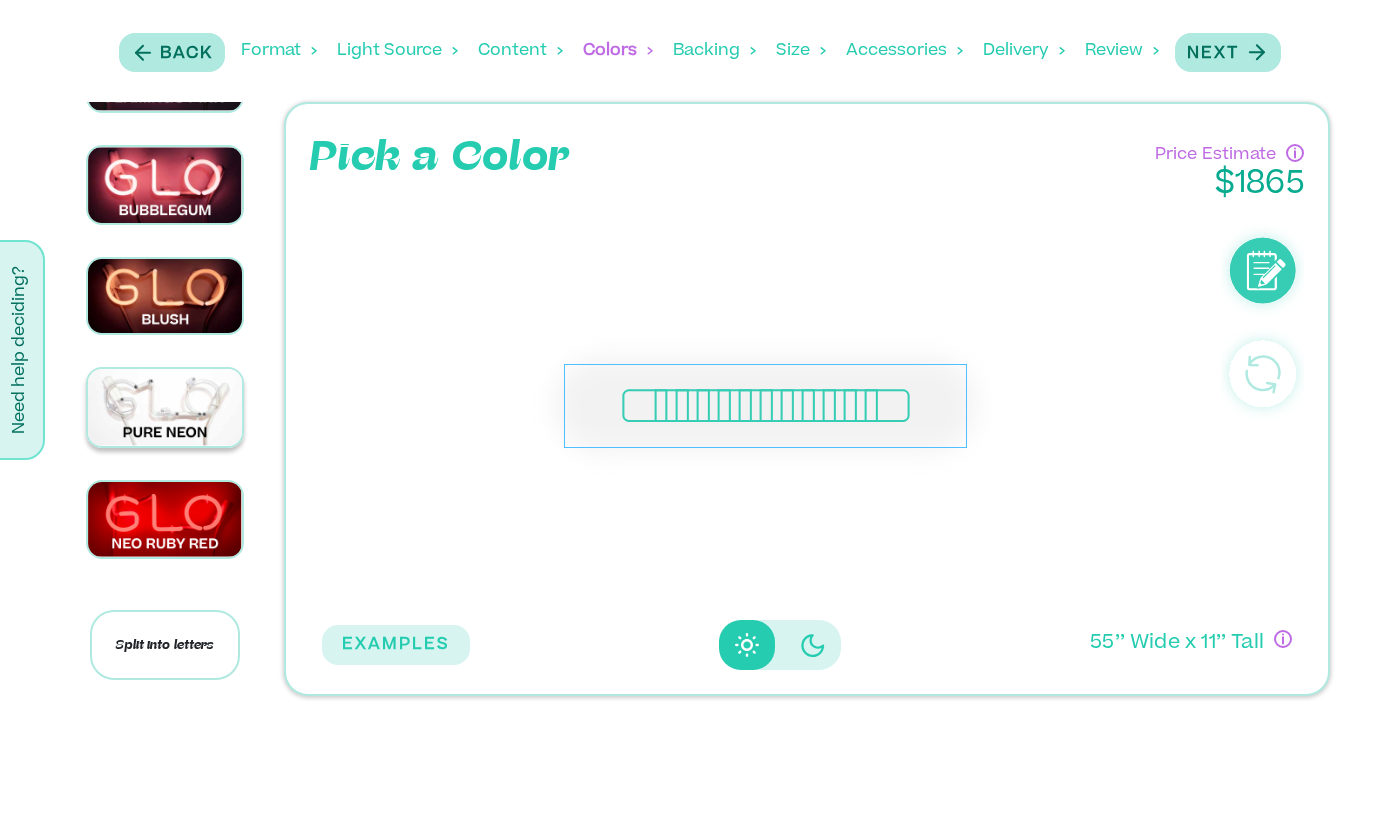 click at bounding box center [165, 407] 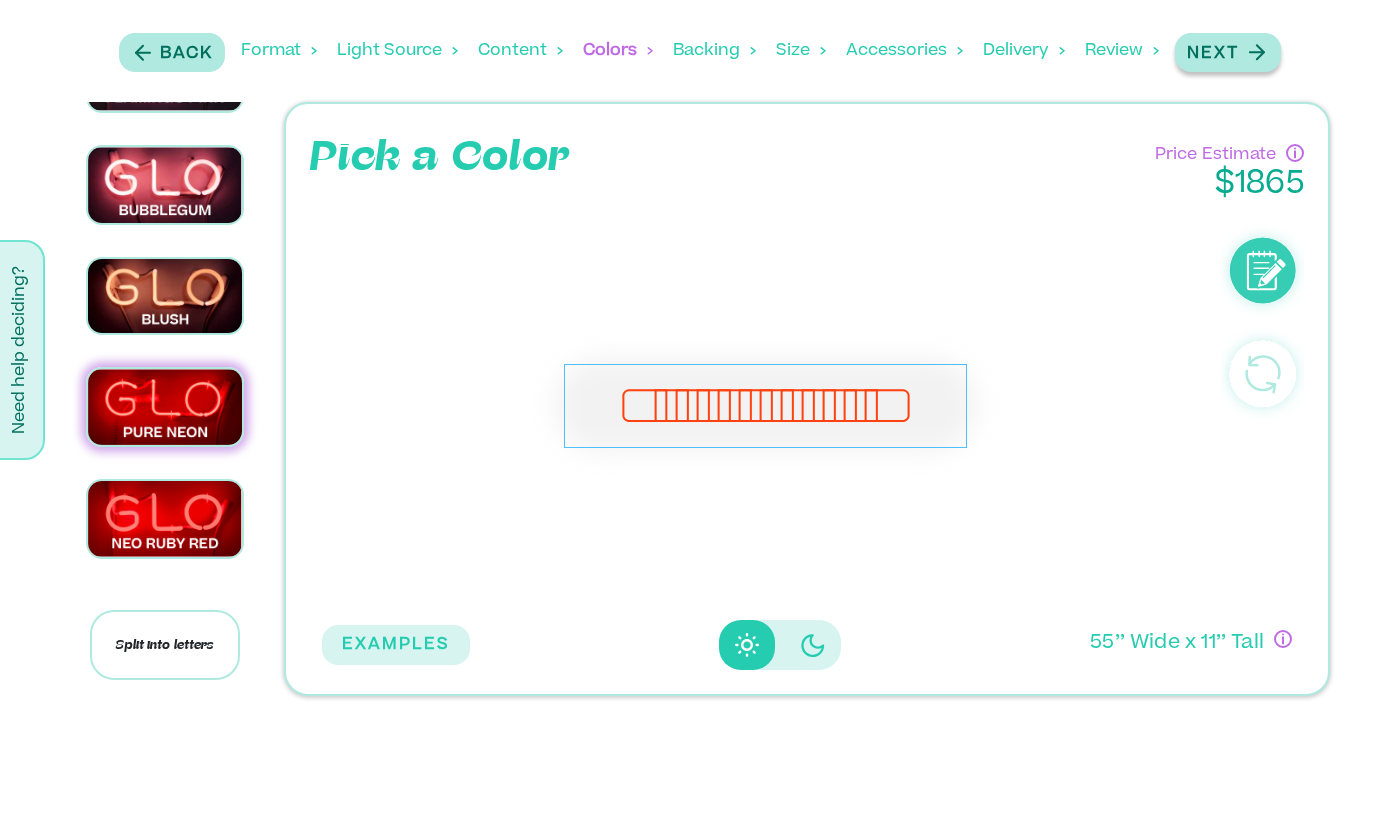 click on "Next" at bounding box center (1228, 52) 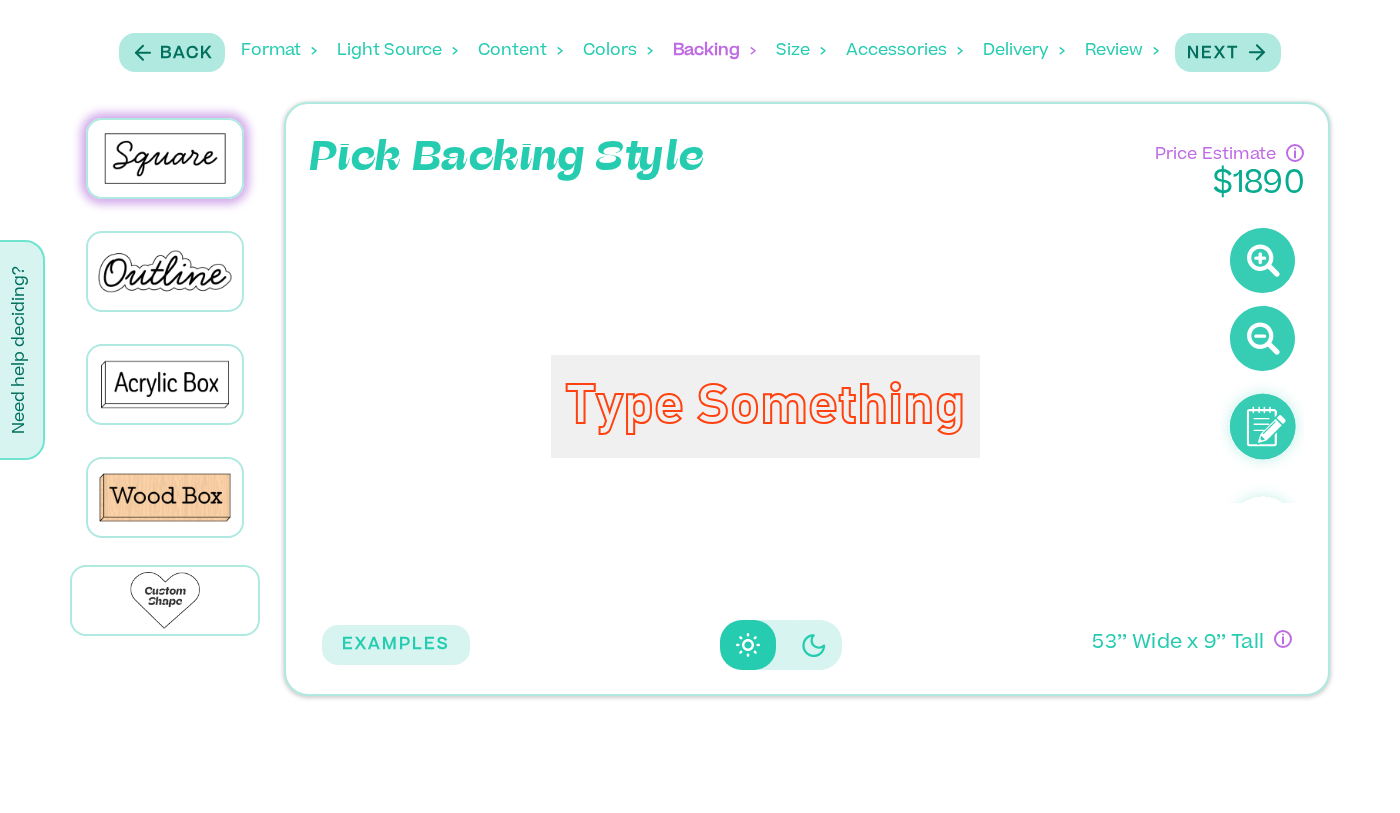 click on "Type Something" at bounding box center [765, 406] 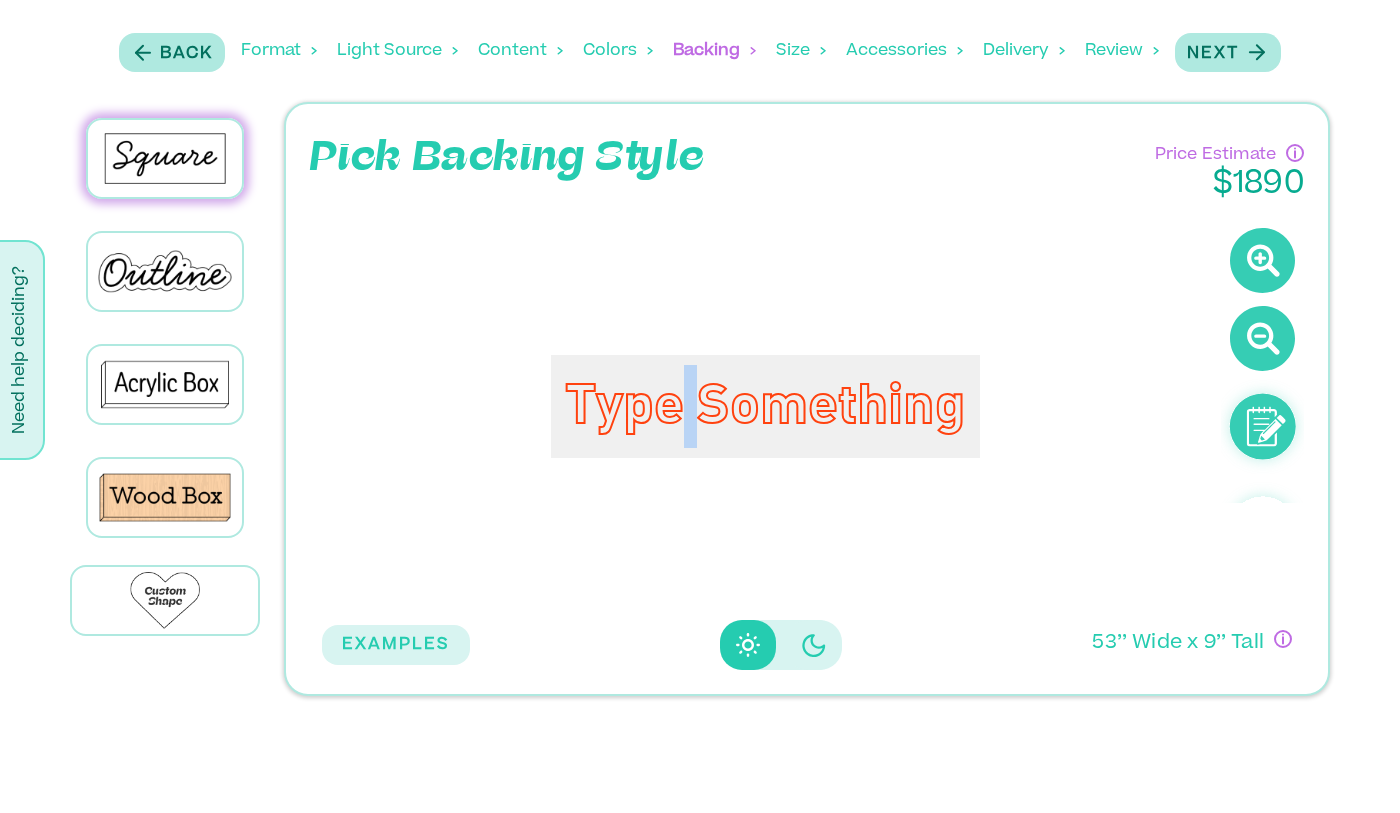 click on "Type Something" at bounding box center [765, 406] 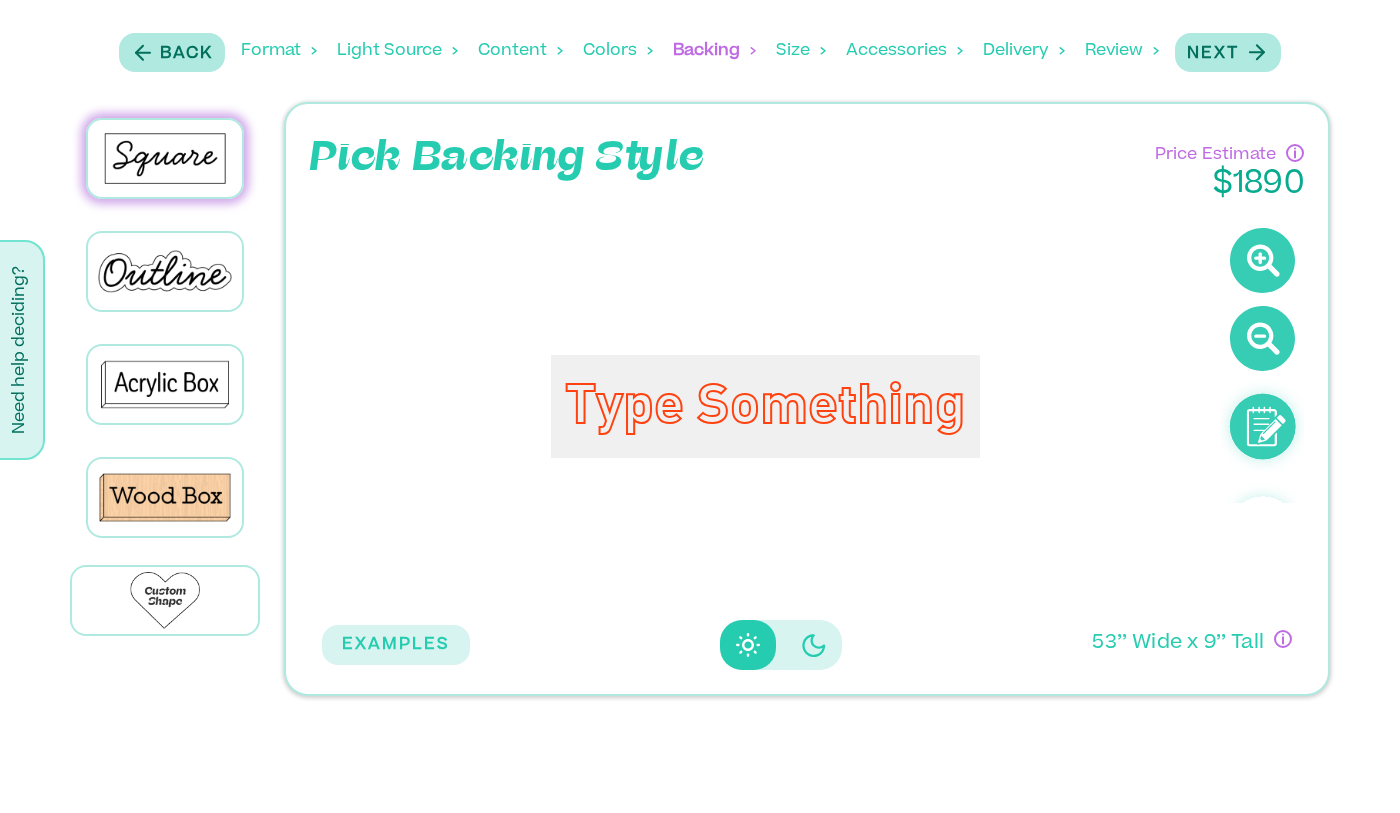 click on "Type Something" at bounding box center [765, 406] 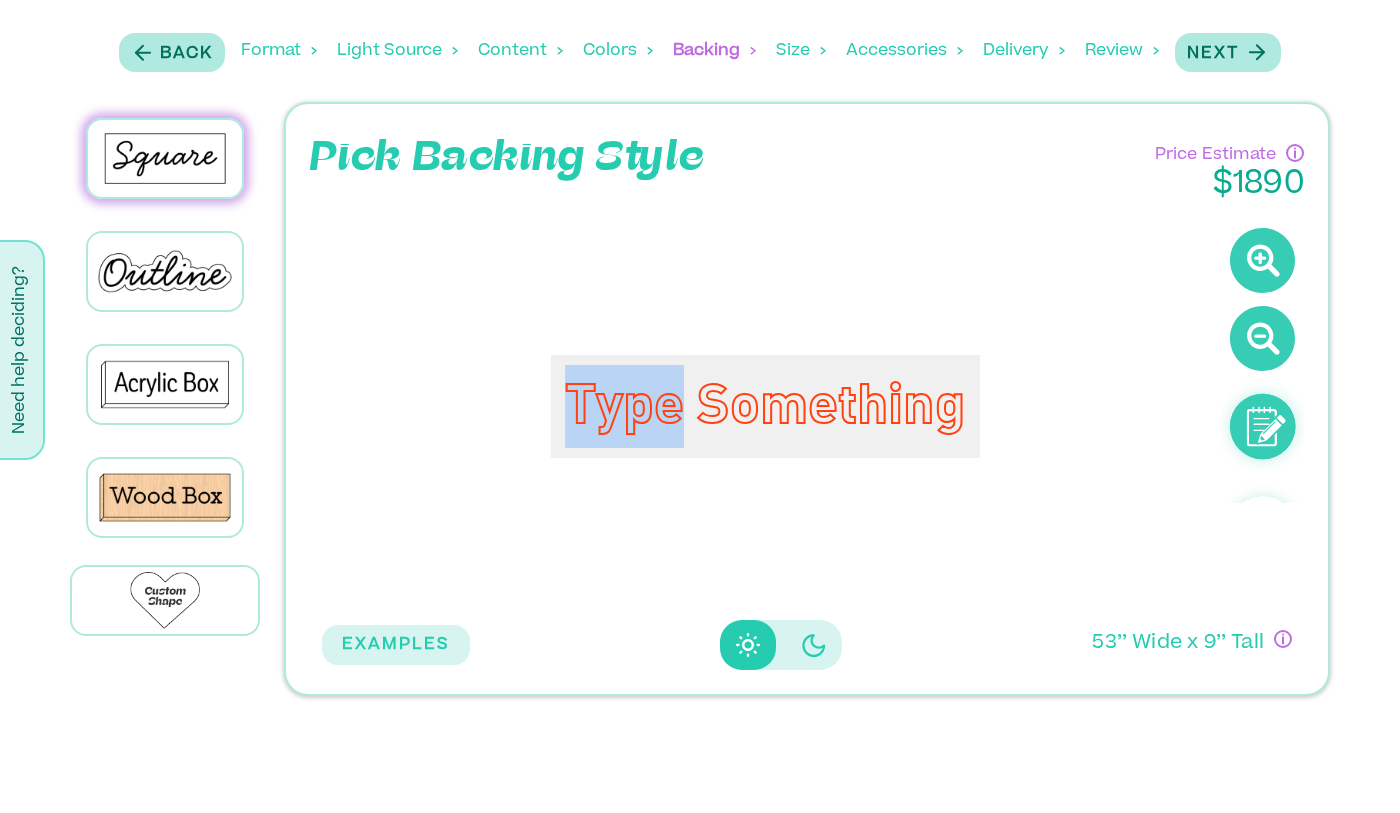 click on "Type Something" at bounding box center [765, 406] 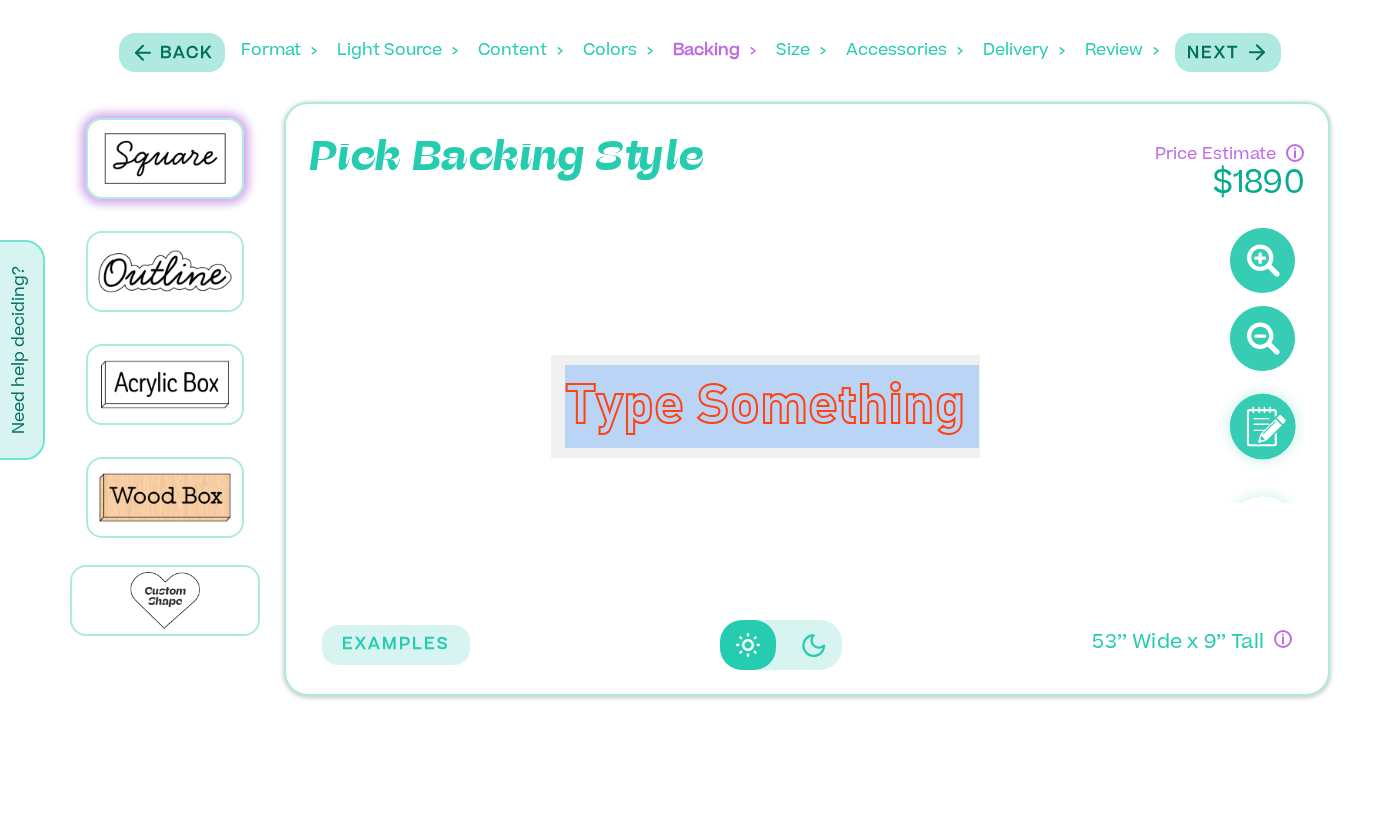 click on "Type Something" at bounding box center [765, 406] 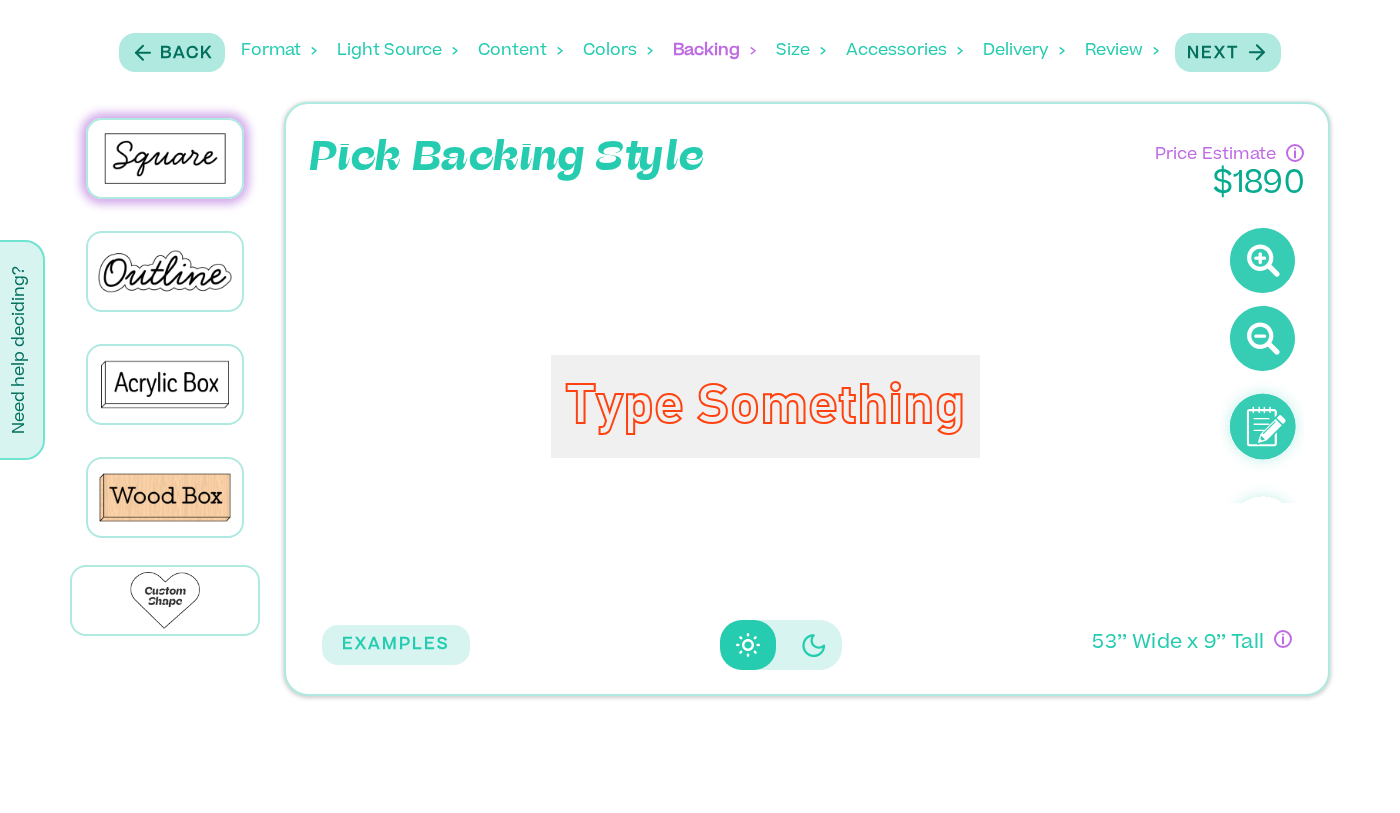 click on "Type Something" at bounding box center [765, 406] 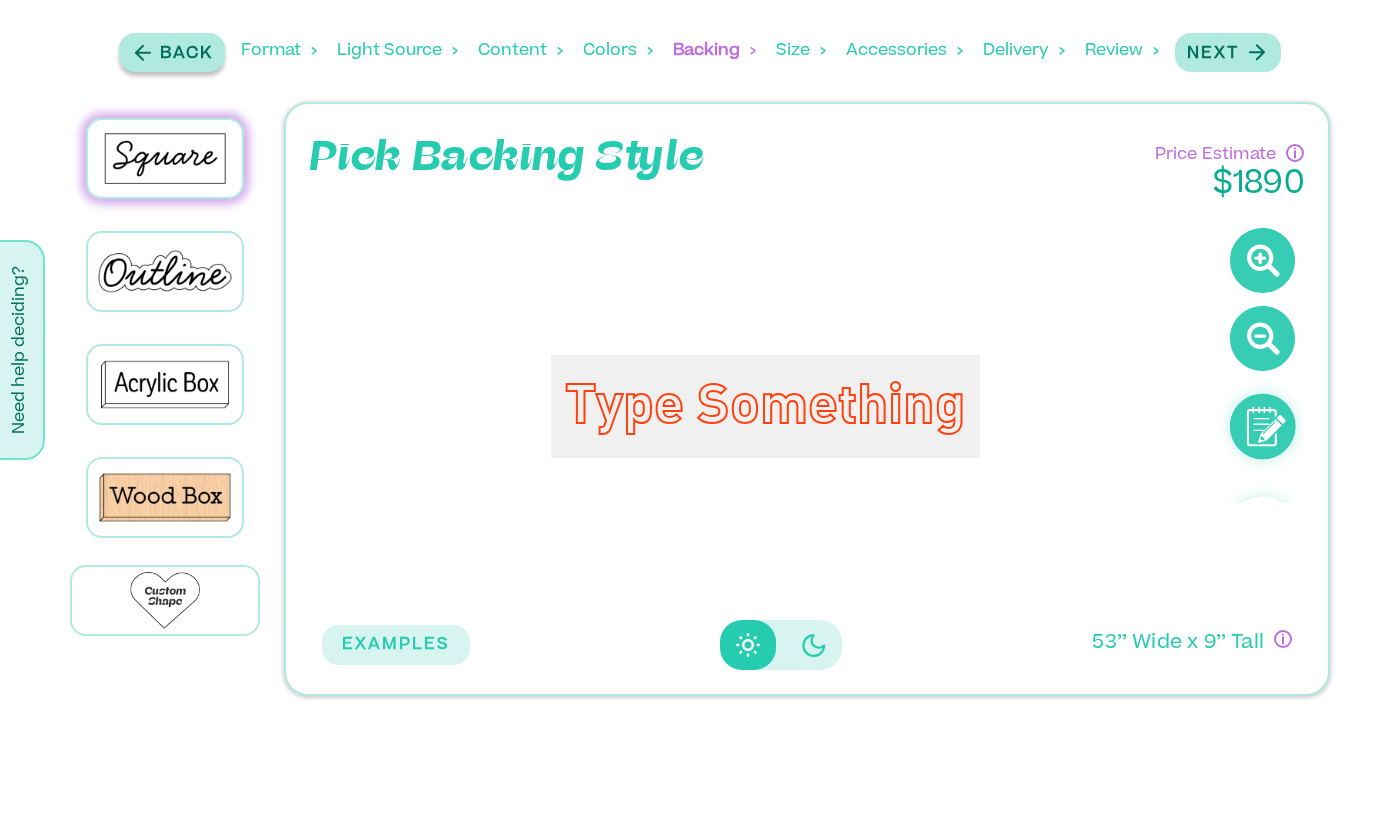 click on "Back" at bounding box center [186, 54] 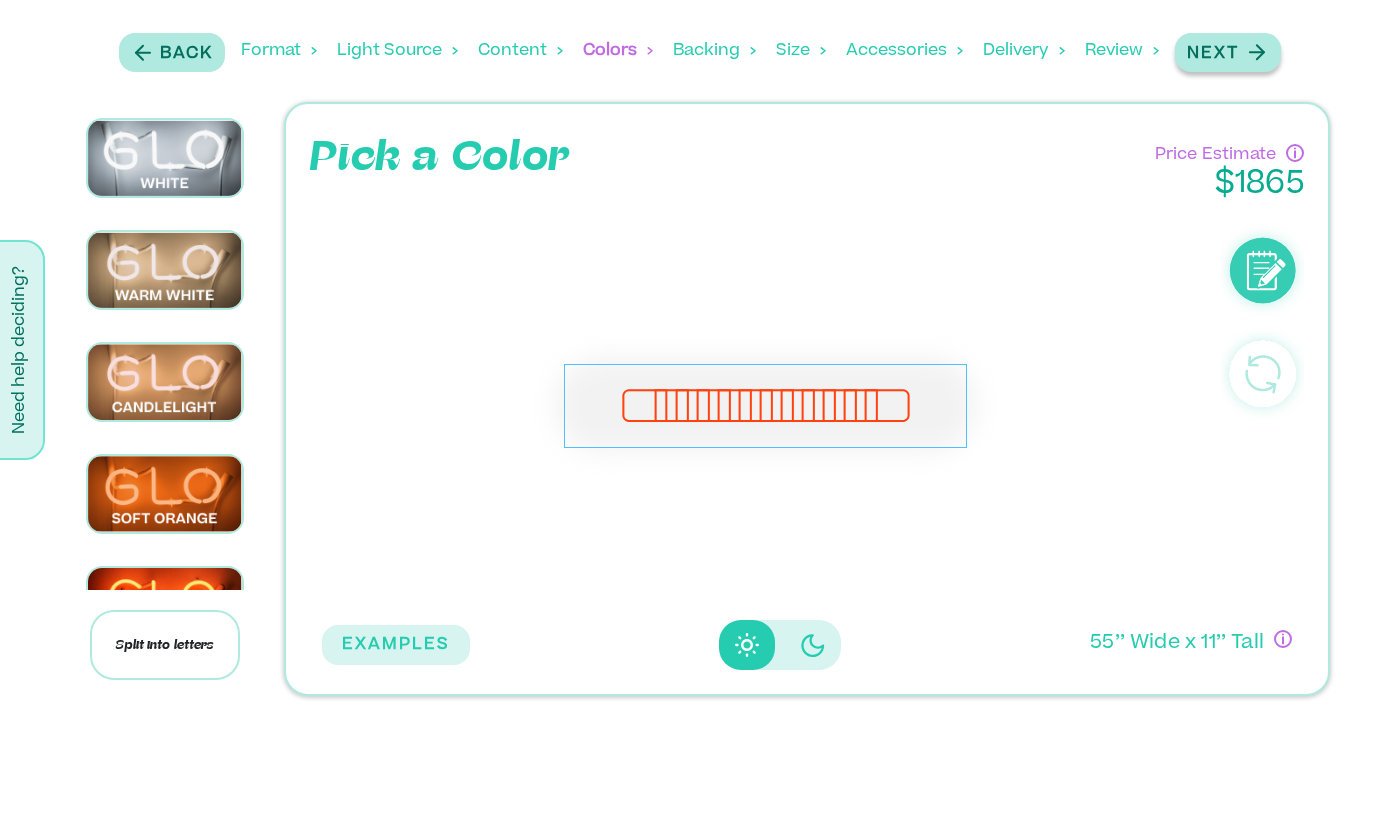 click 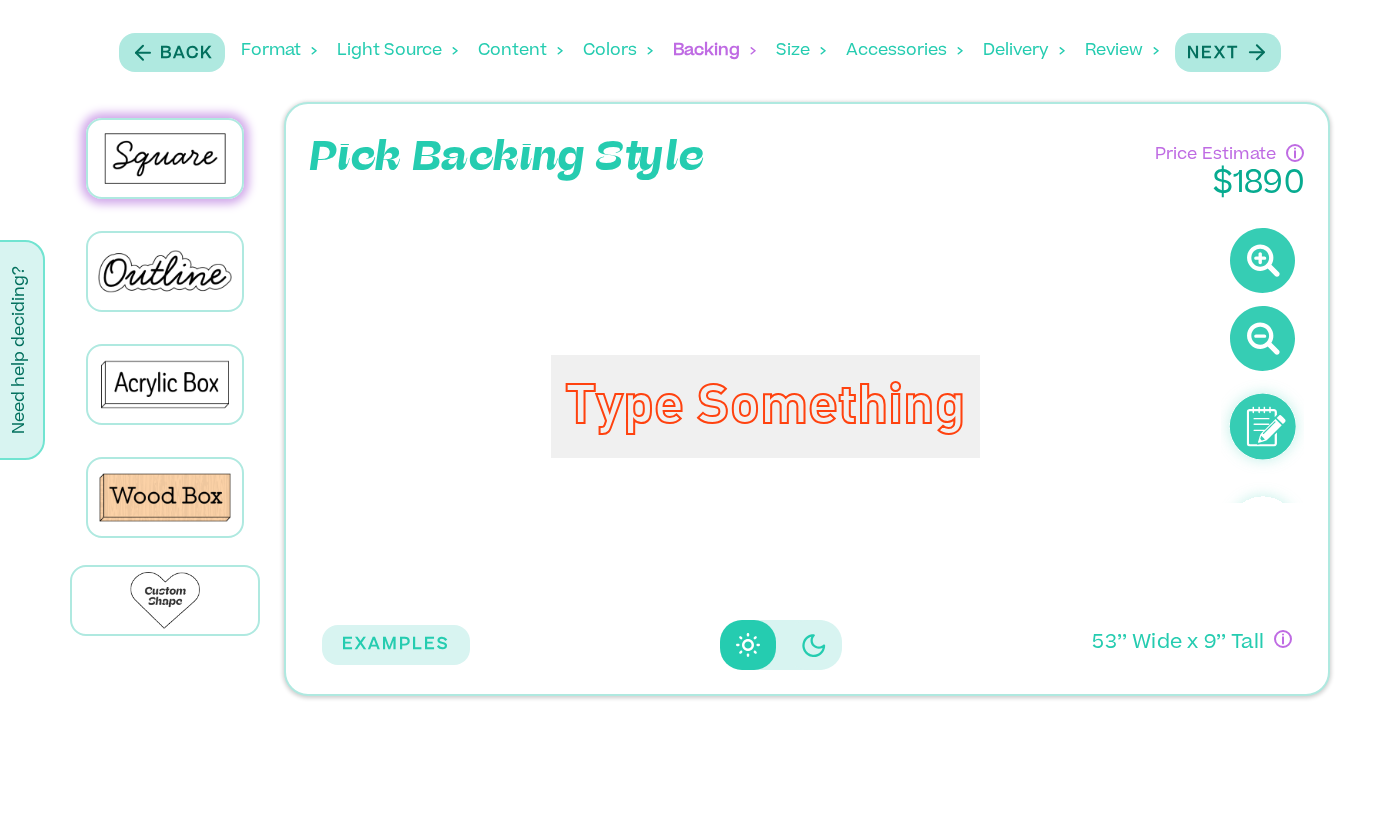 click on "Type Something" at bounding box center (765, 406) 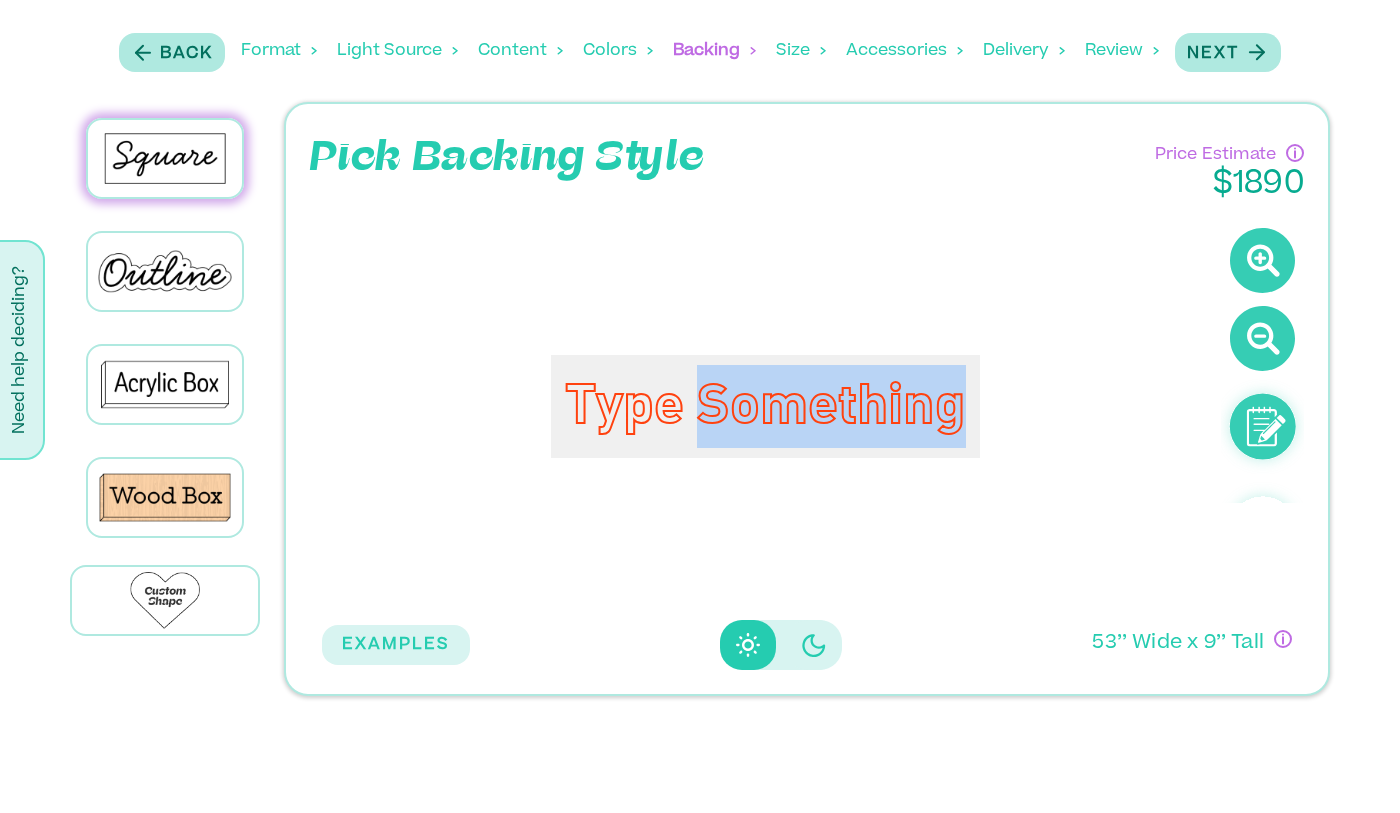 click on "Type Something" at bounding box center (765, 406) 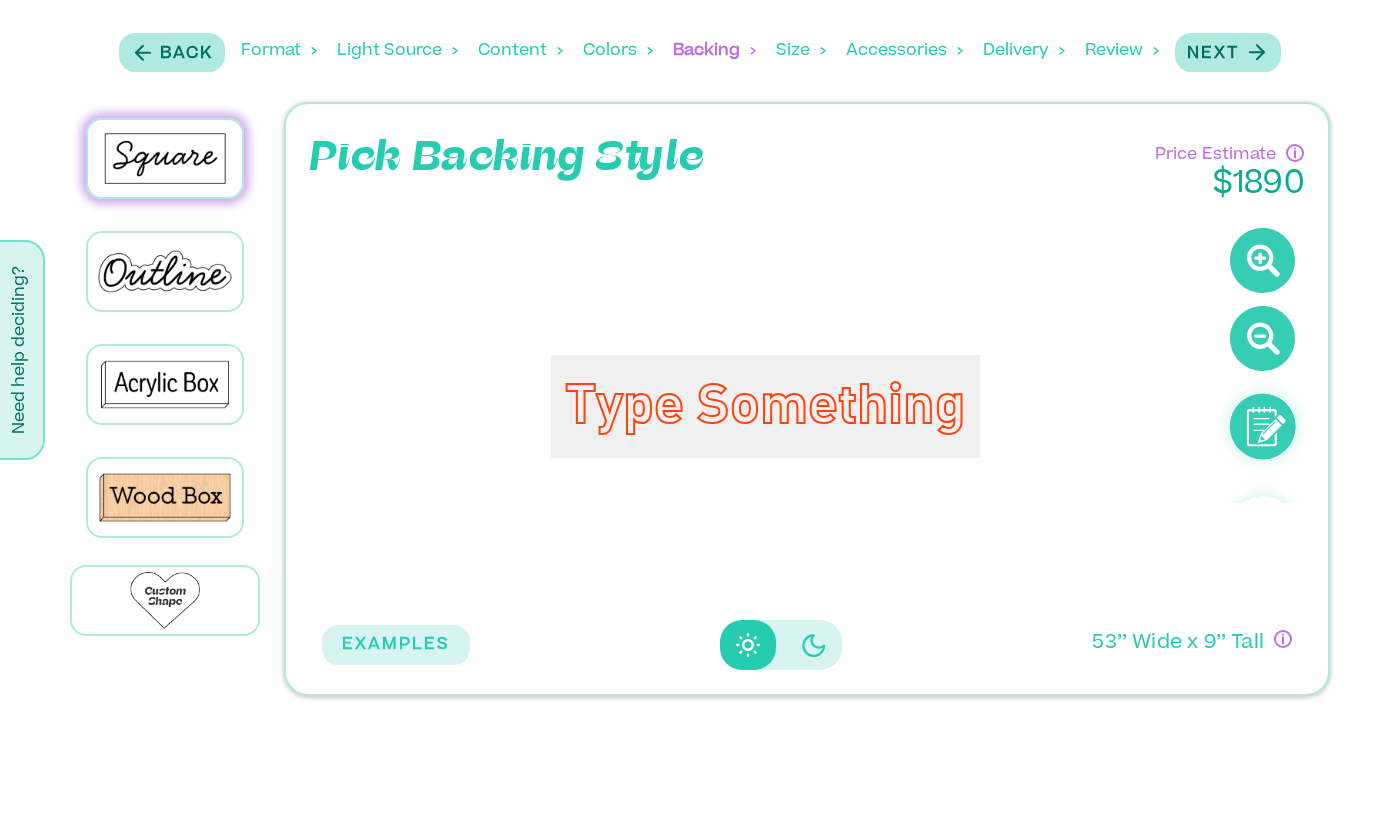 click on "Type Something" at bounding box center [765, 406] 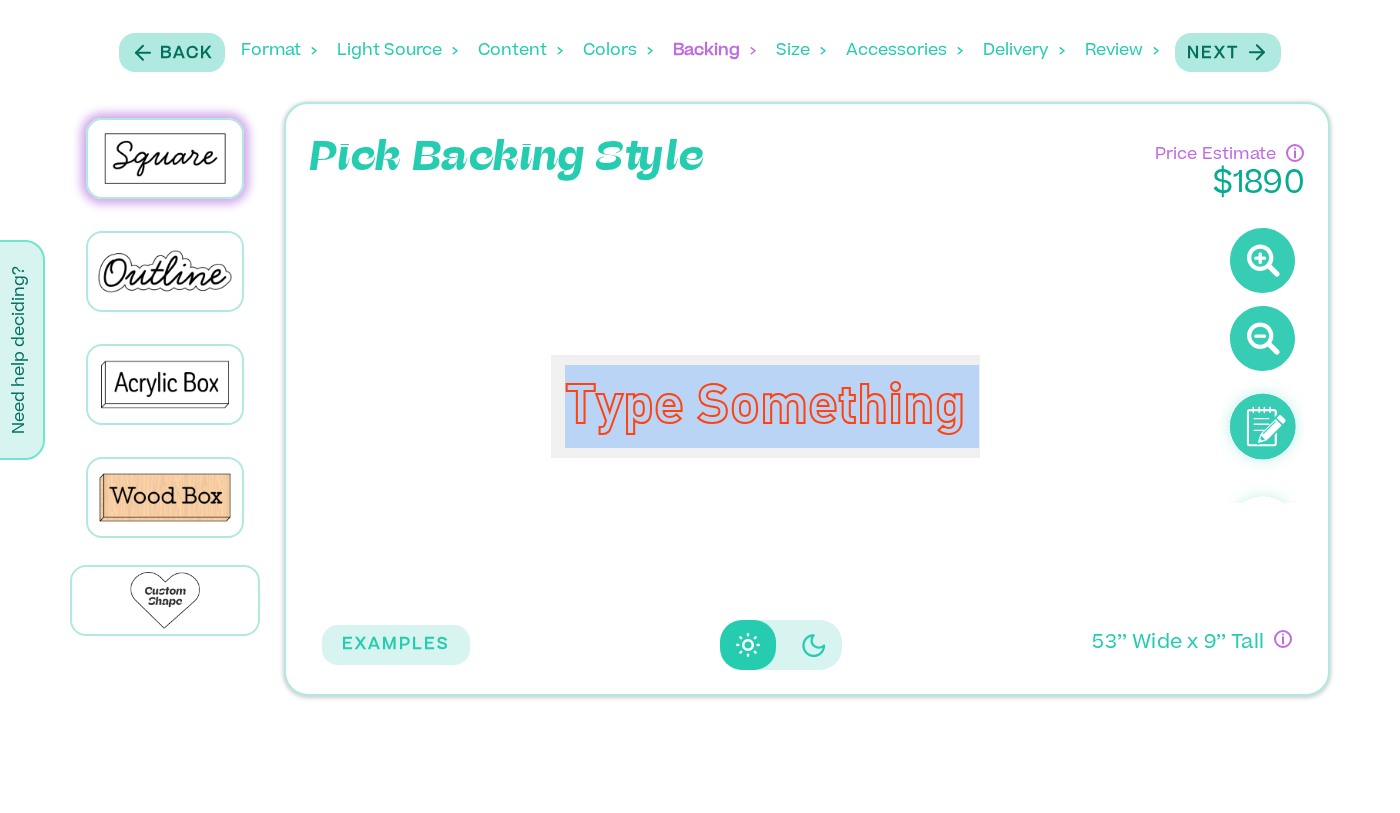 click on "Type Something" at bounding box center (765, 406) 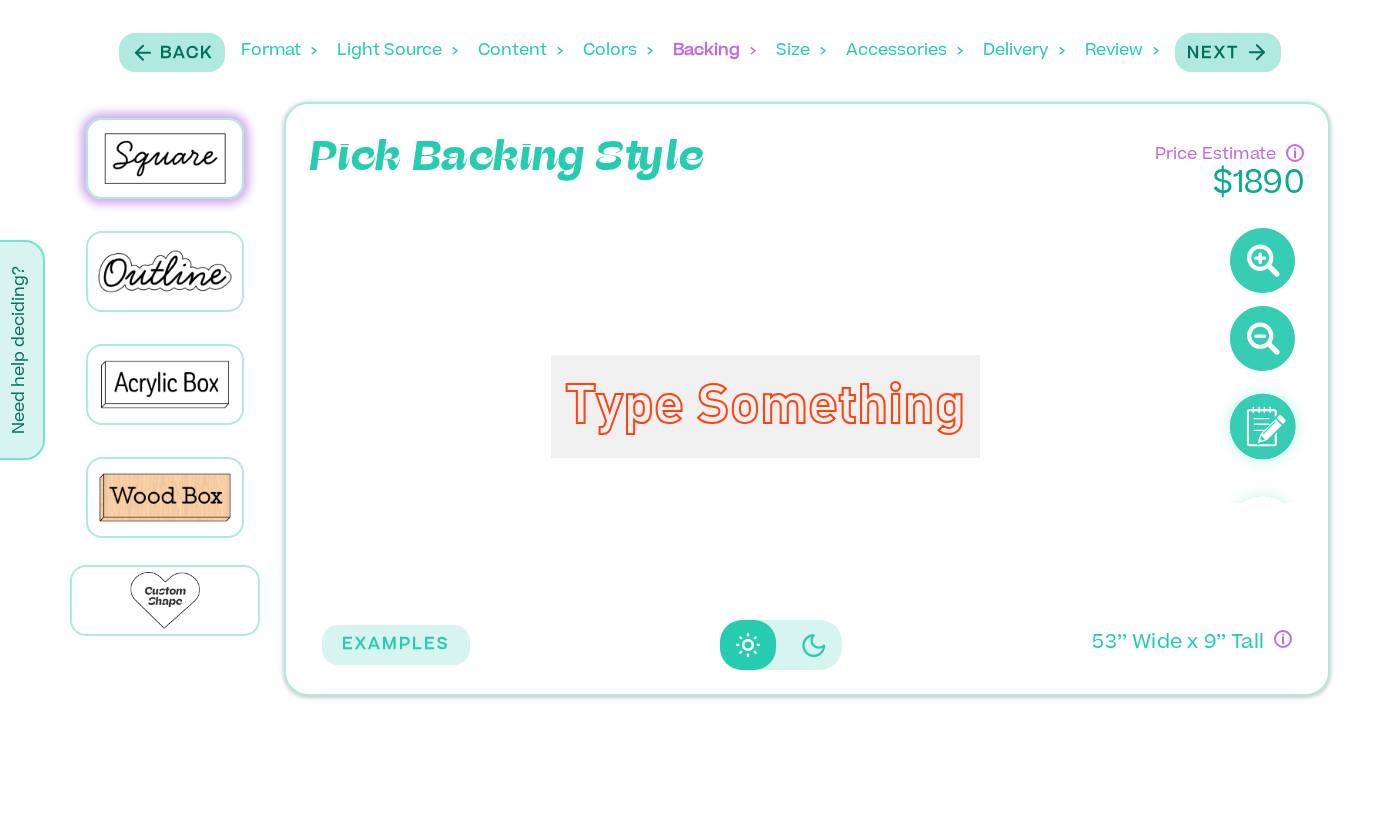 scroll, scrollTop: 0, scrollLeft: 0, axis: both 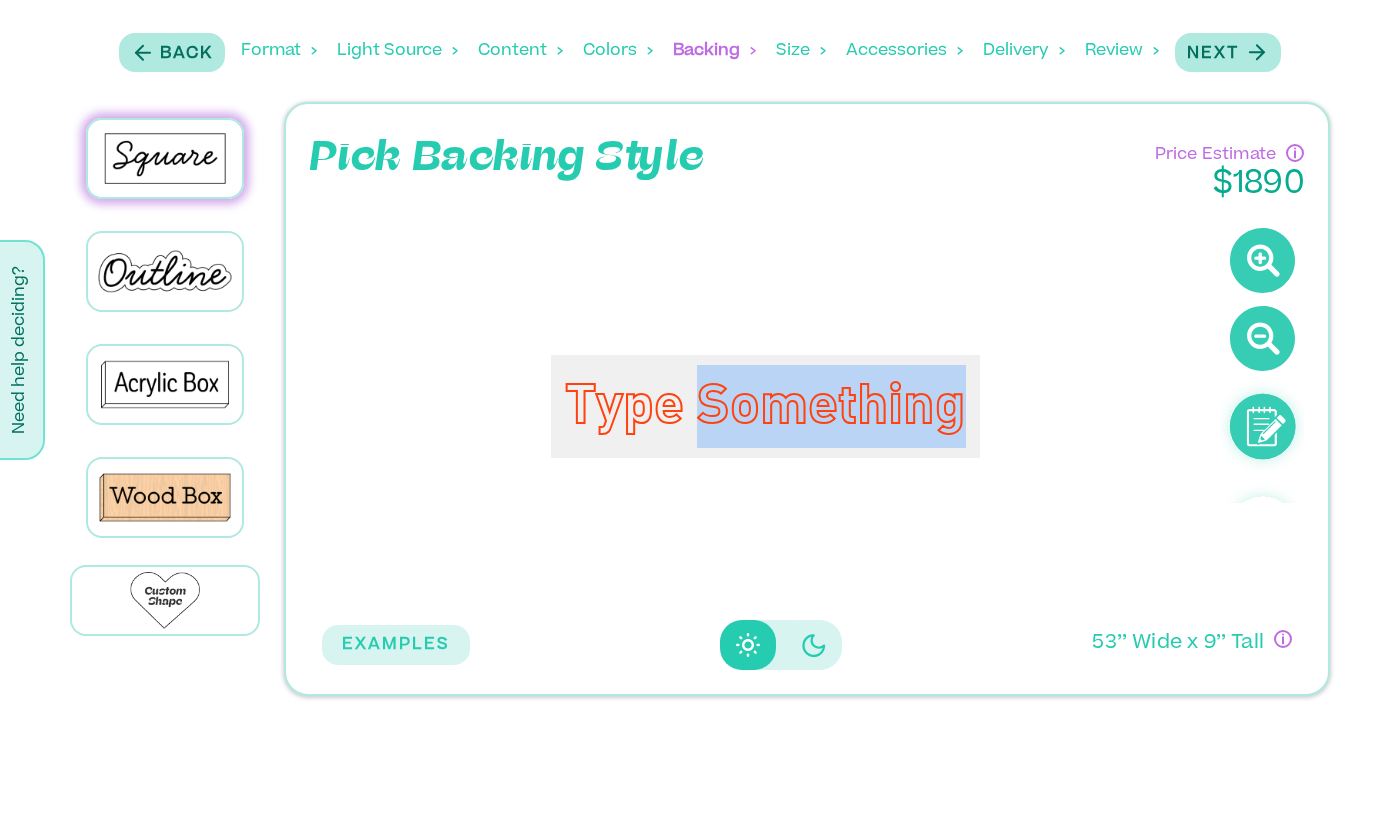 click on "Type Something" at bounding box center (765, 406) 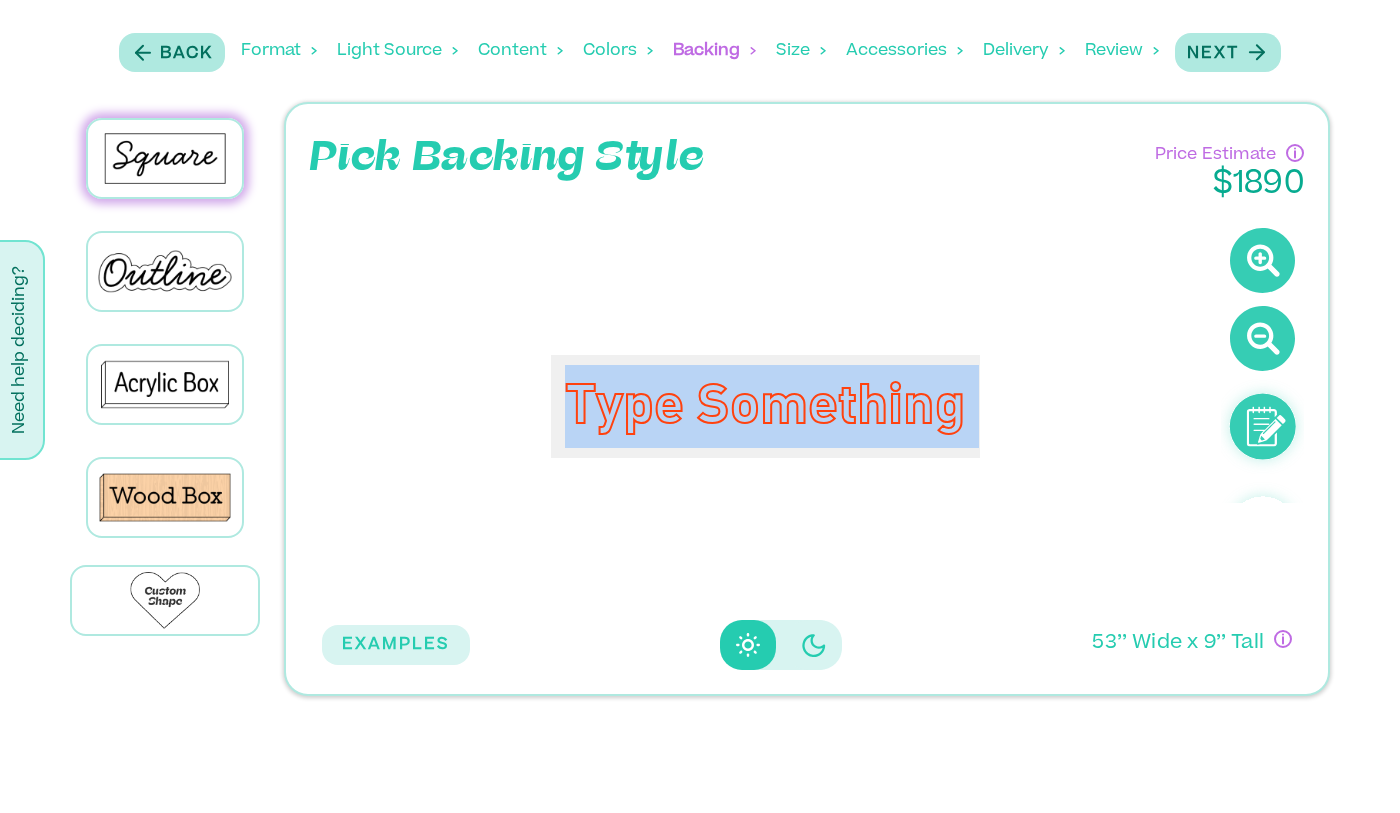 click on "Type Something" at bounding box center (765, 406) 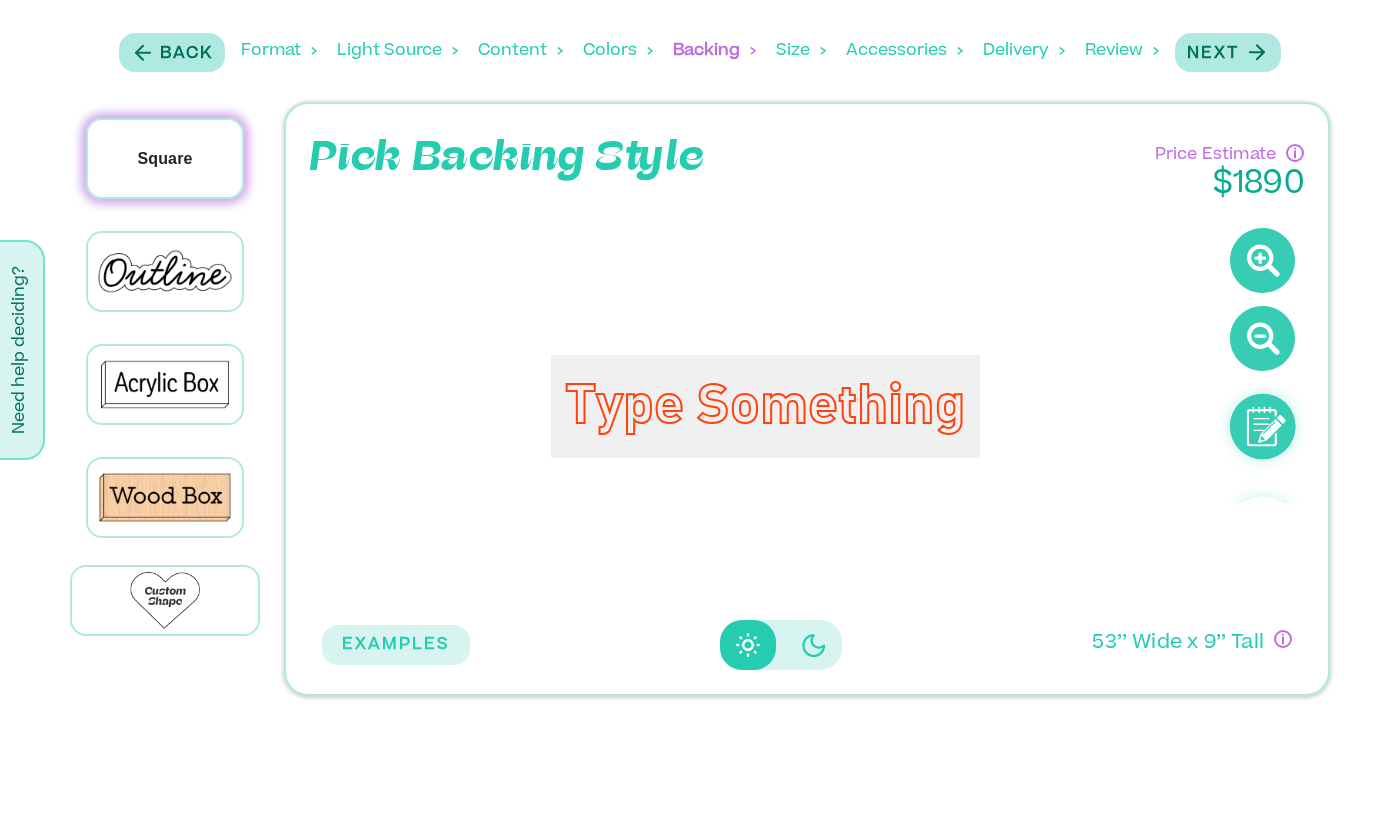 click on "Square" at bounding box center (165, 158) 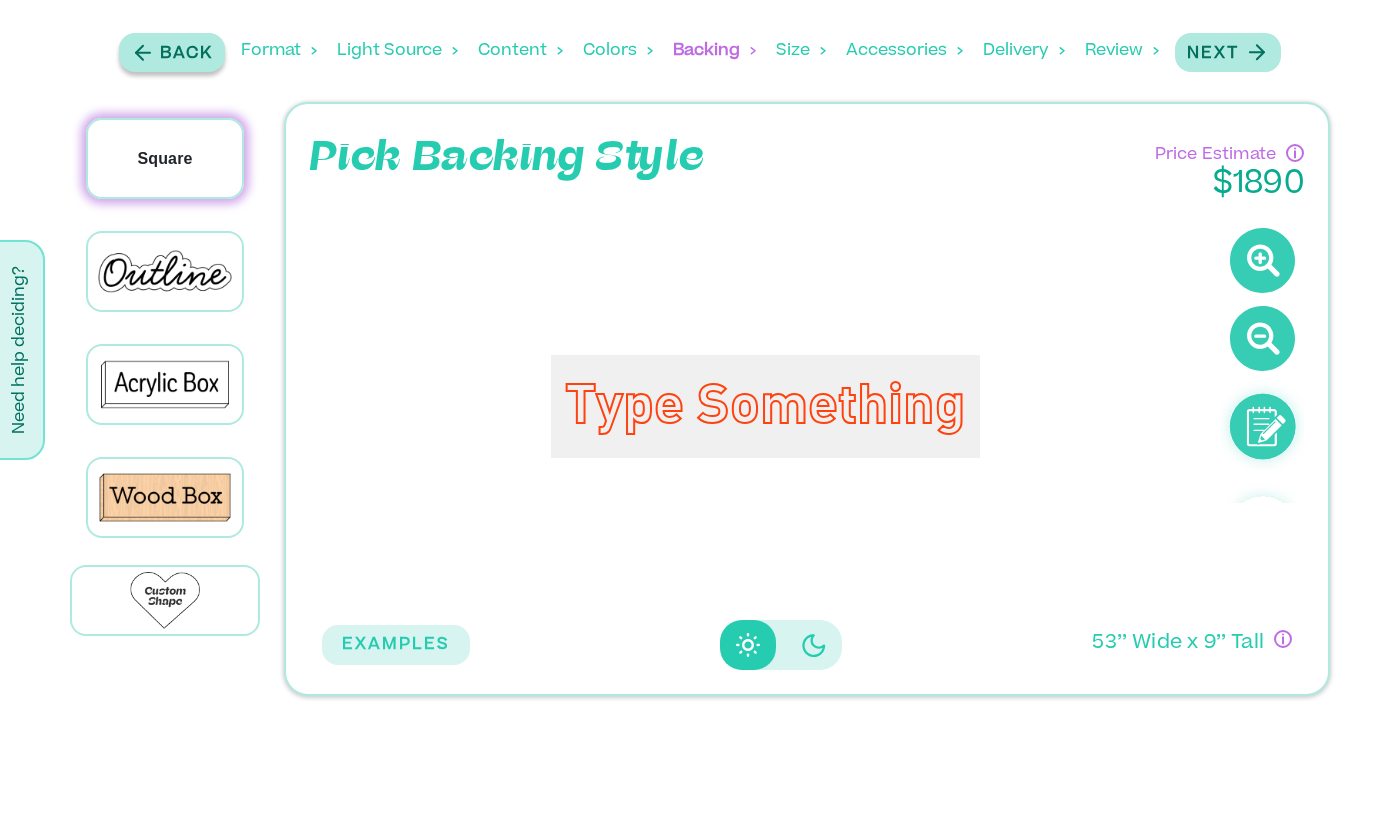 click on "Back" at bounding box center (186, 54) 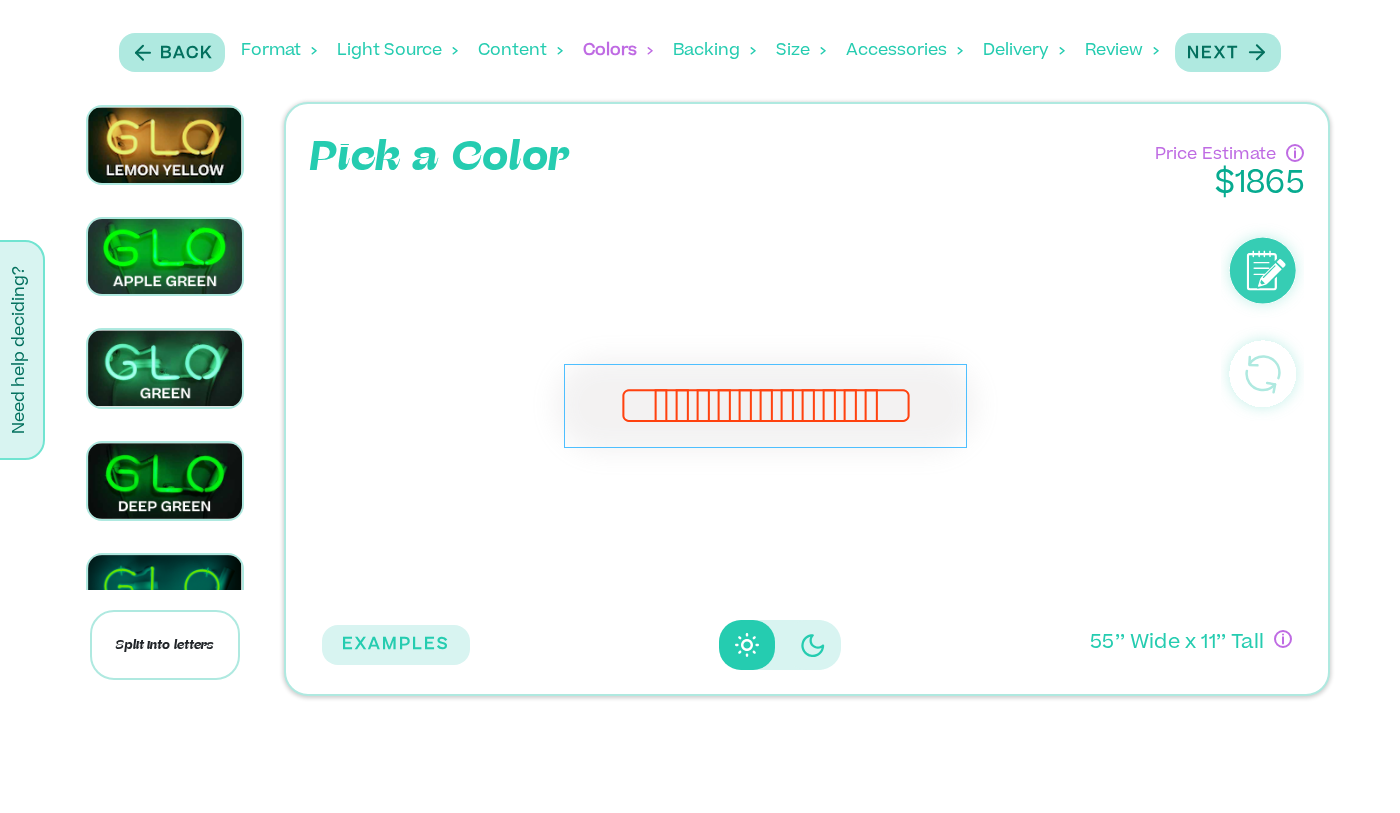 scroll, scrollTop: 476, scrollLeft: 0, axis: vertical 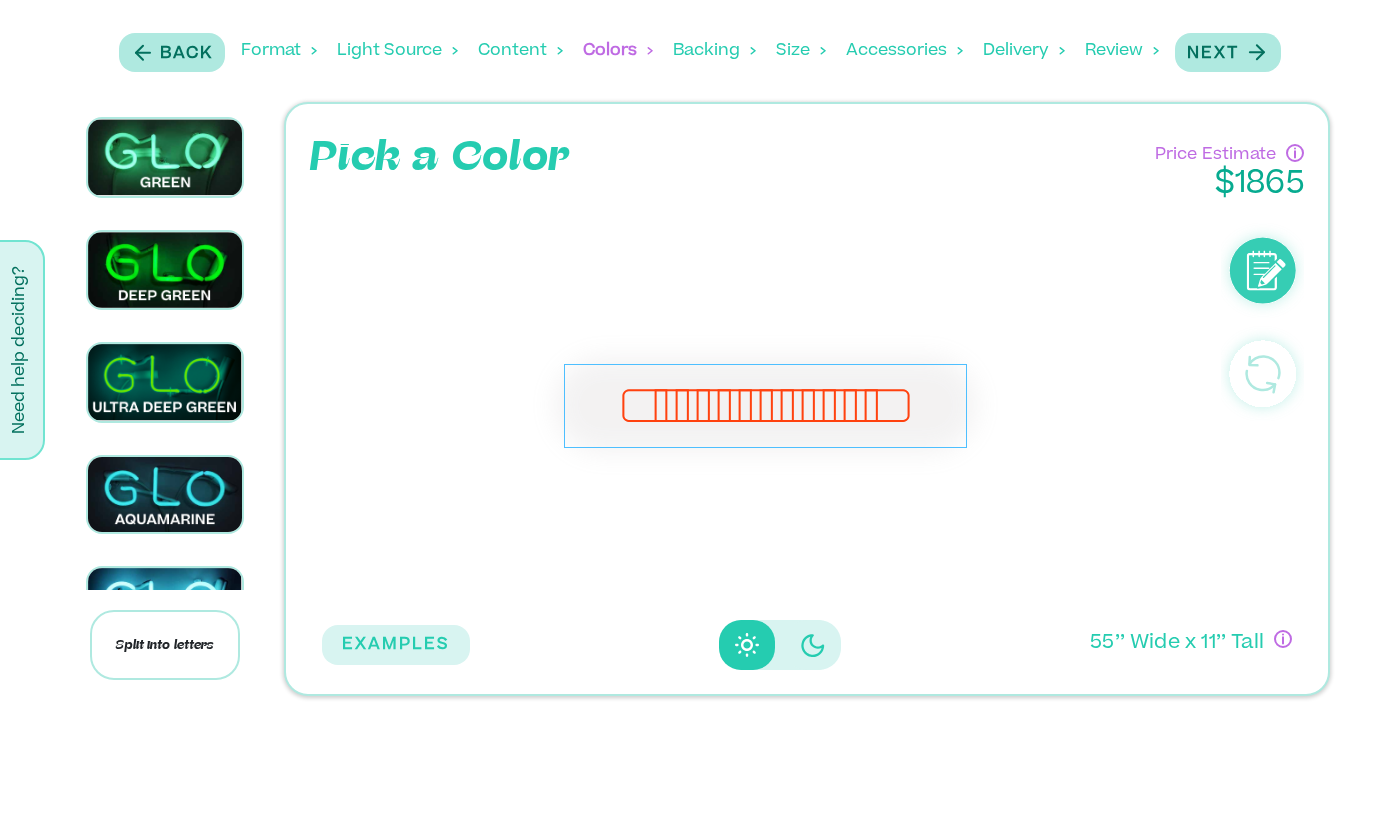 click on "**********" at bounding box center [765, 406] 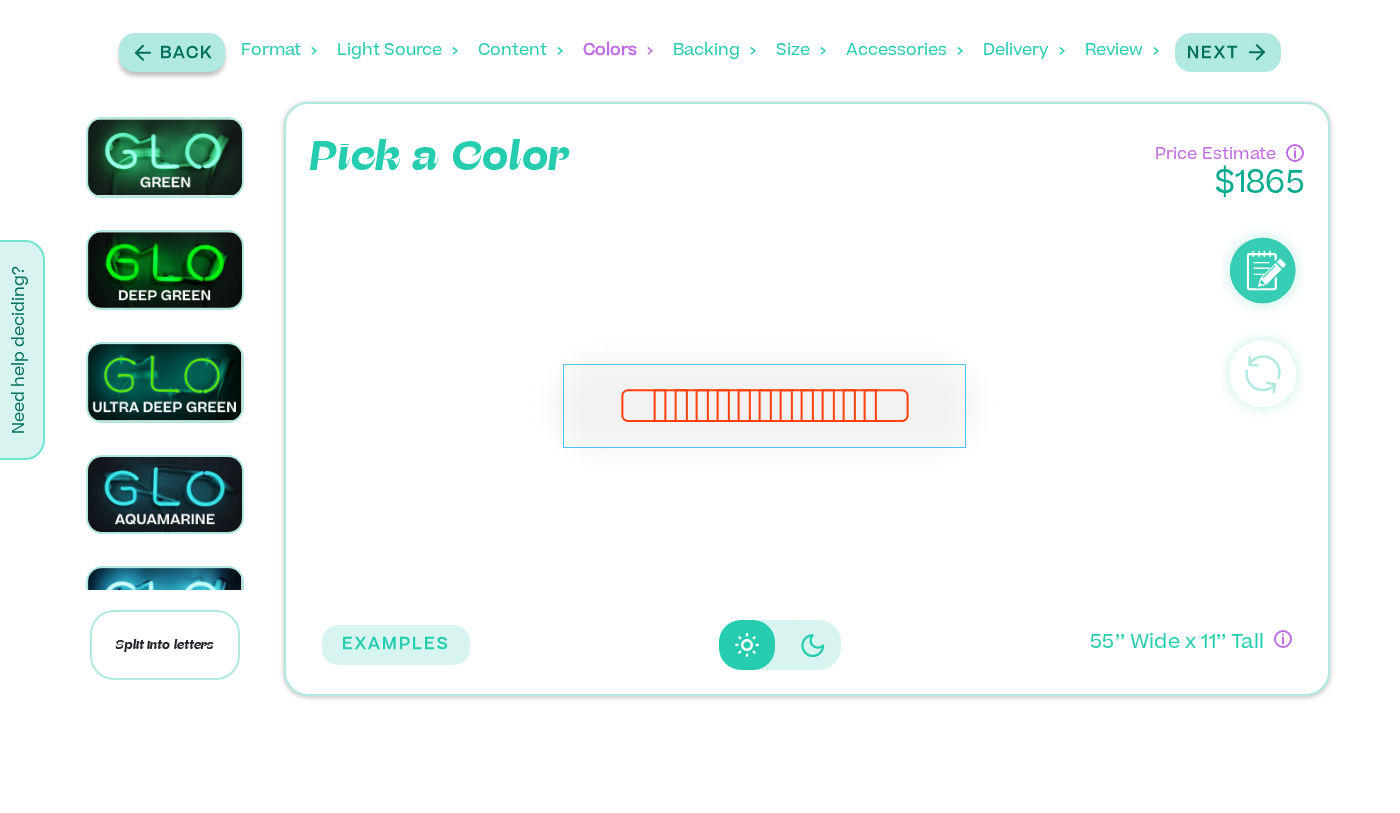 click on "Back" at bounding box center (172, 52) 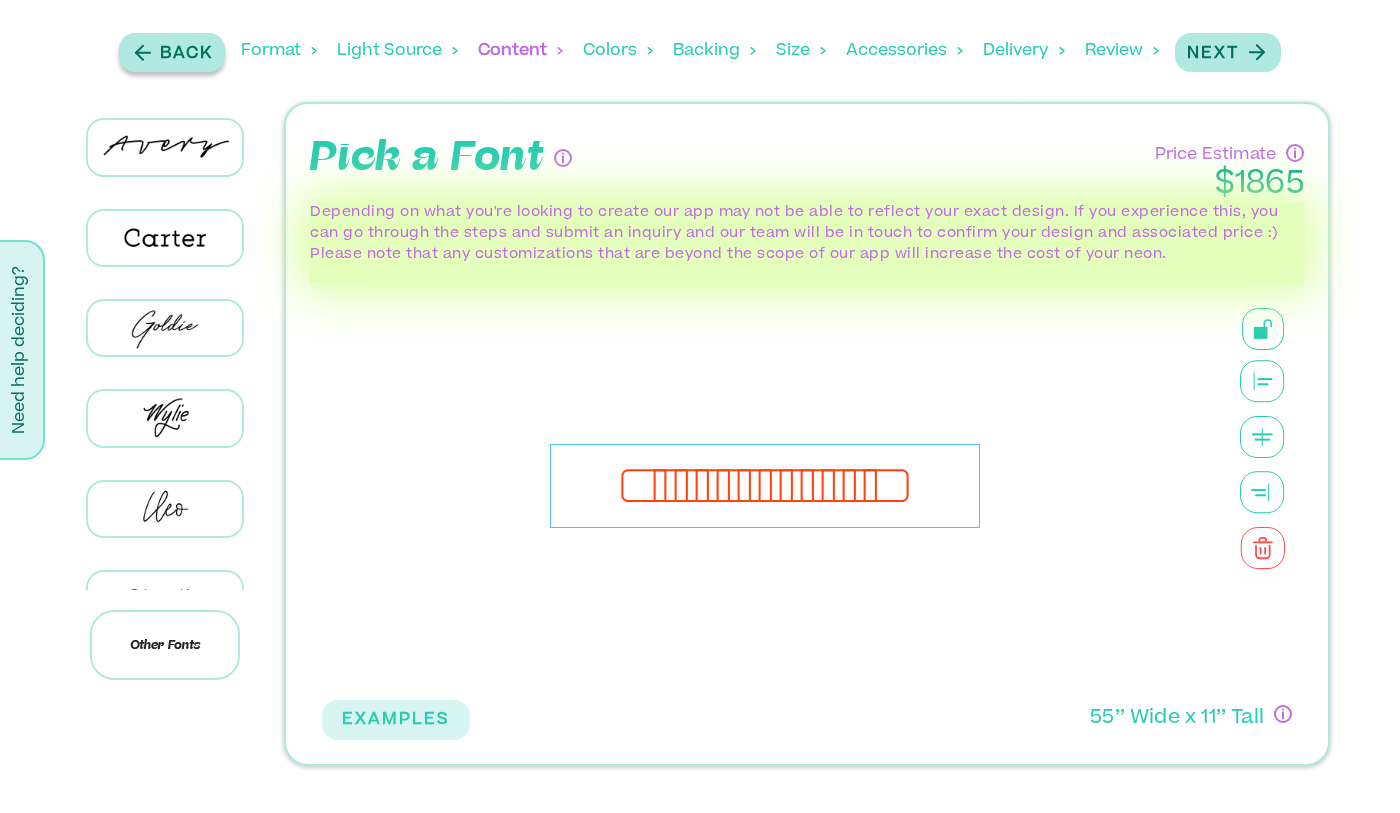 click on "Back" at bounding box center (172, 52) 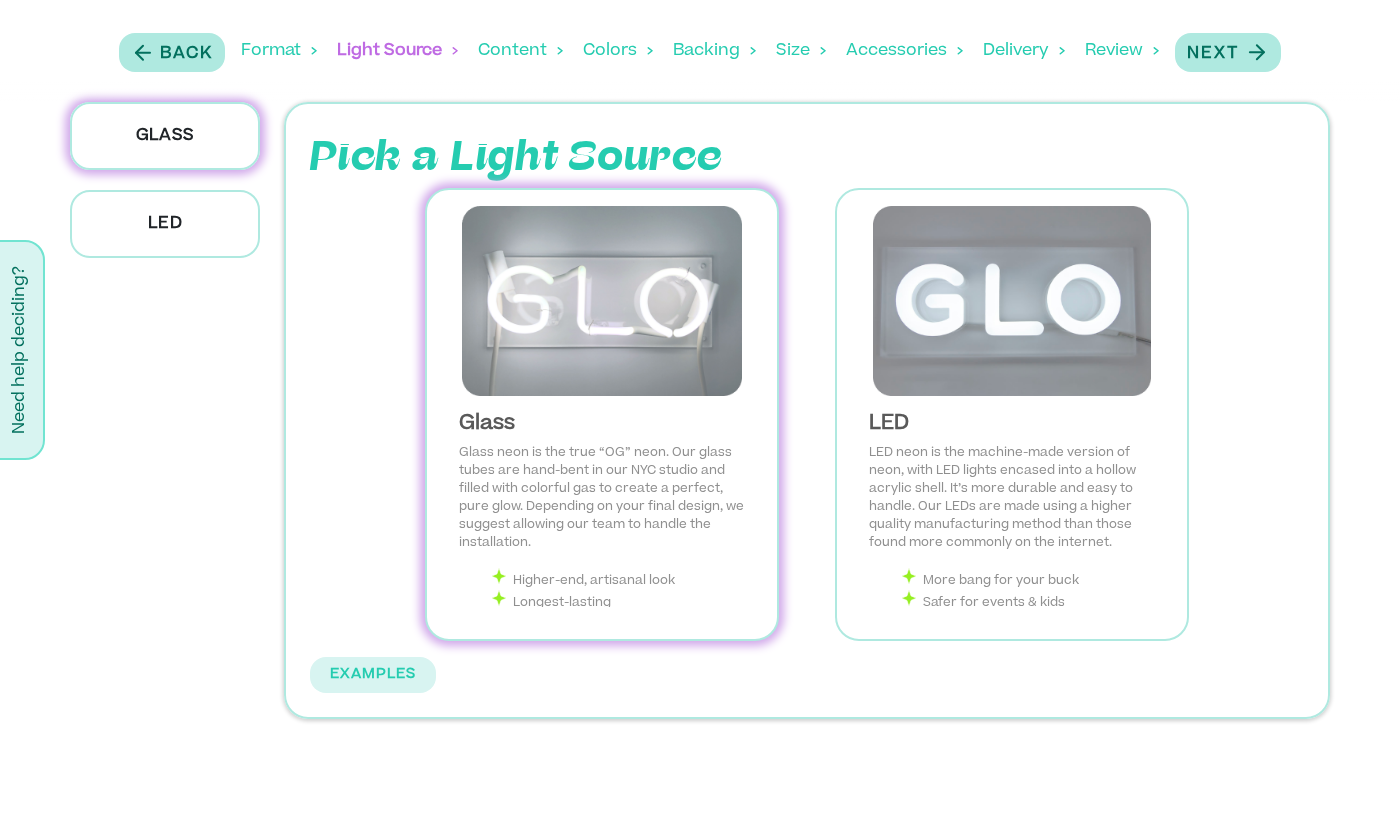 click at bounding box center [602, 301] 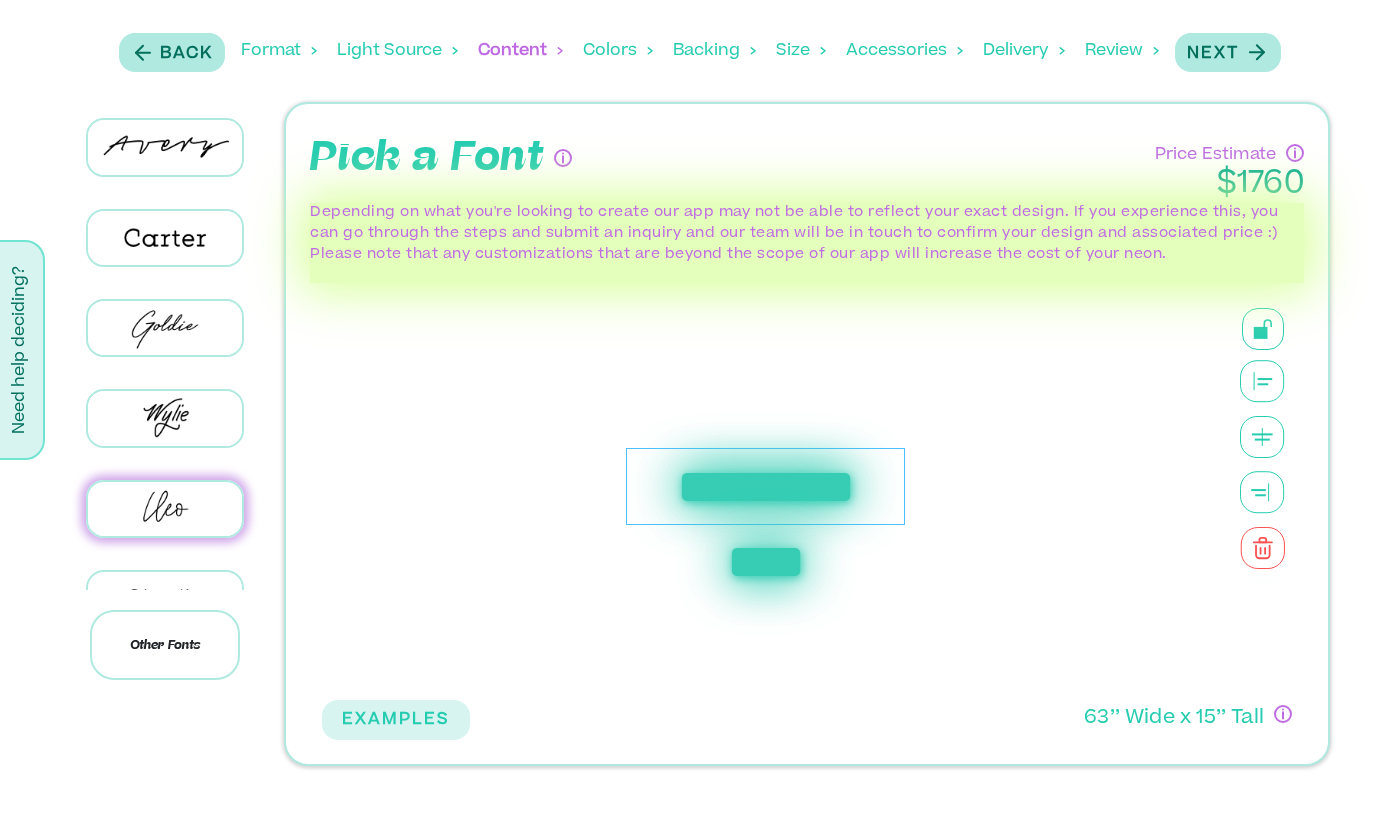 click on "**********" at bounding box center [765, 486] 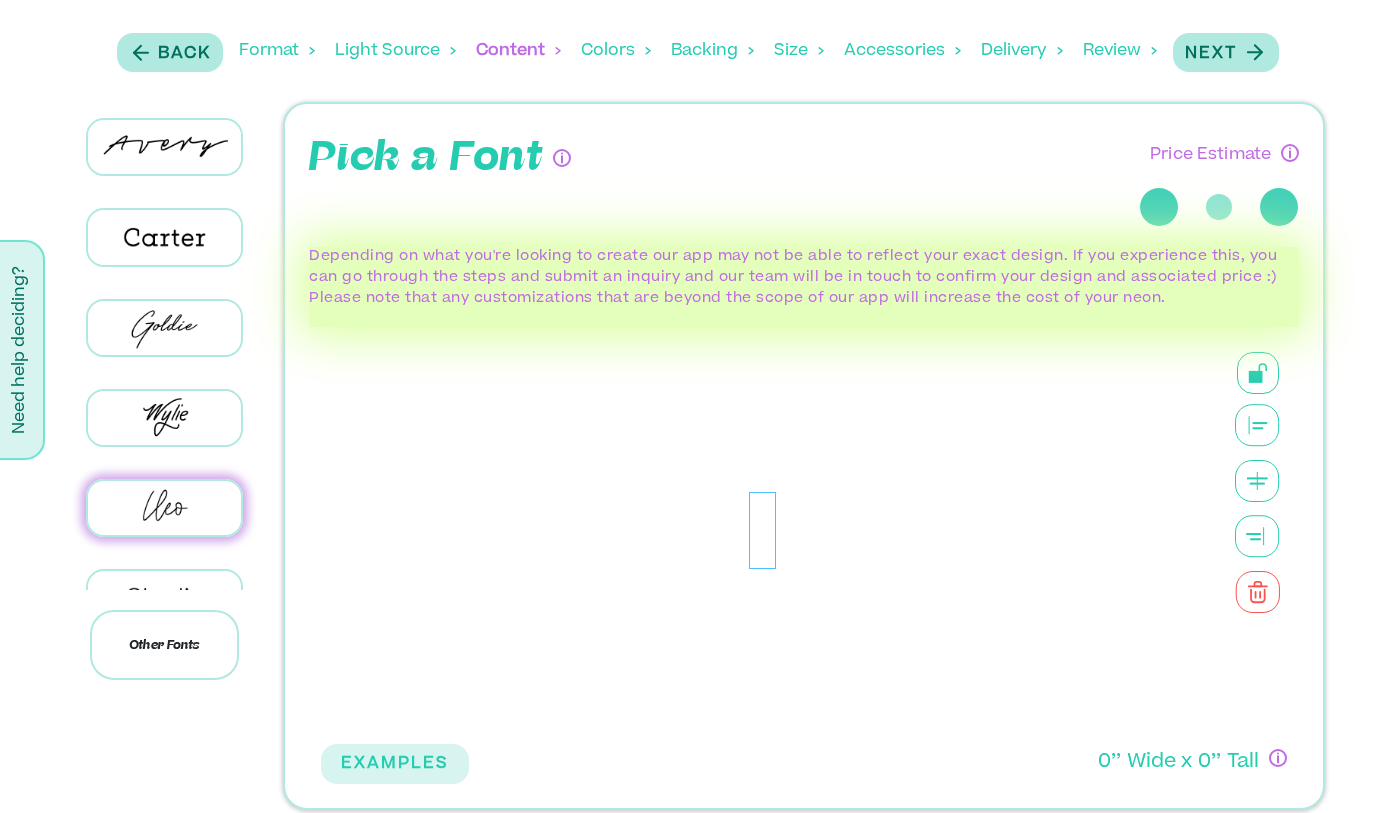 type 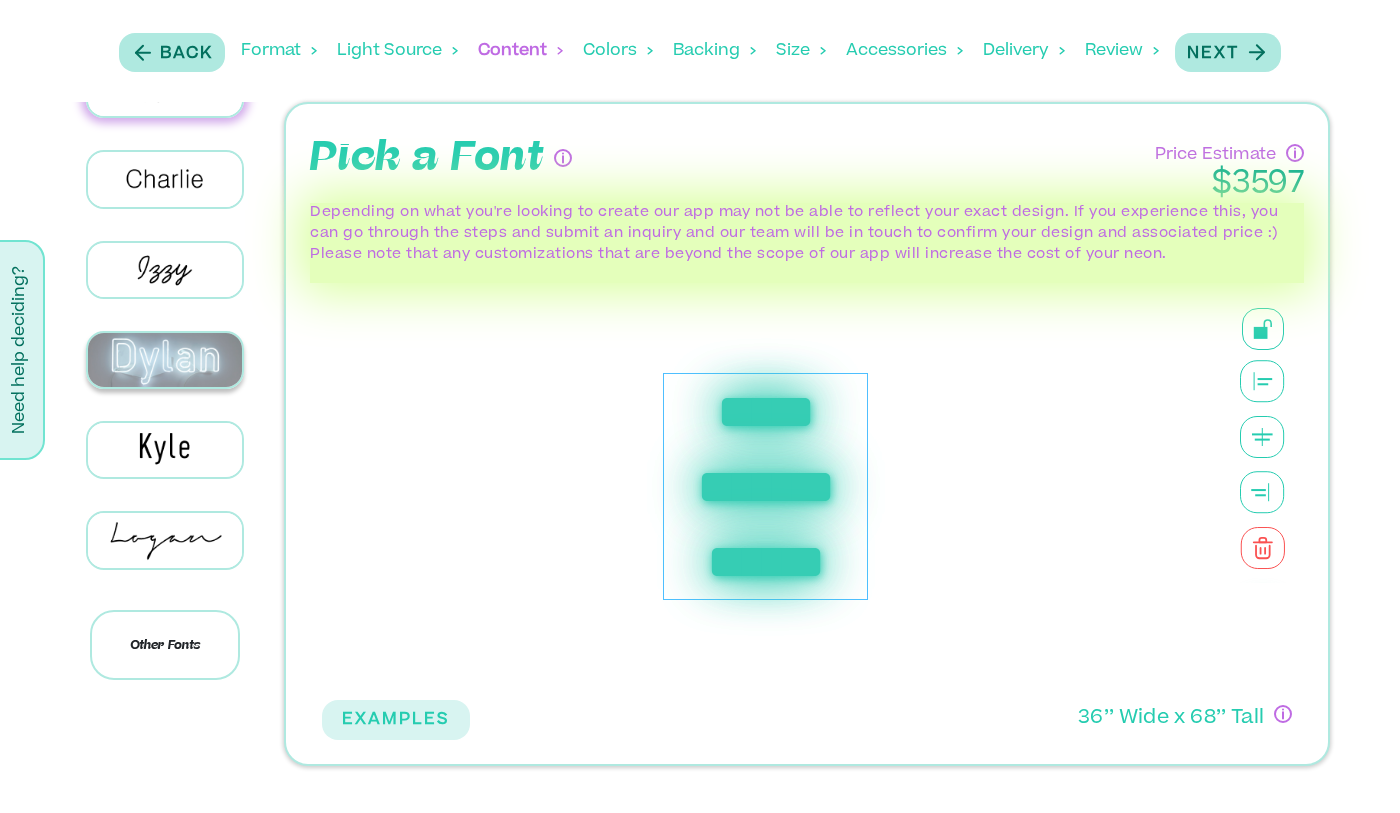 scroll, scrollTop: 438, scrollLeft: 0, axis: vertical 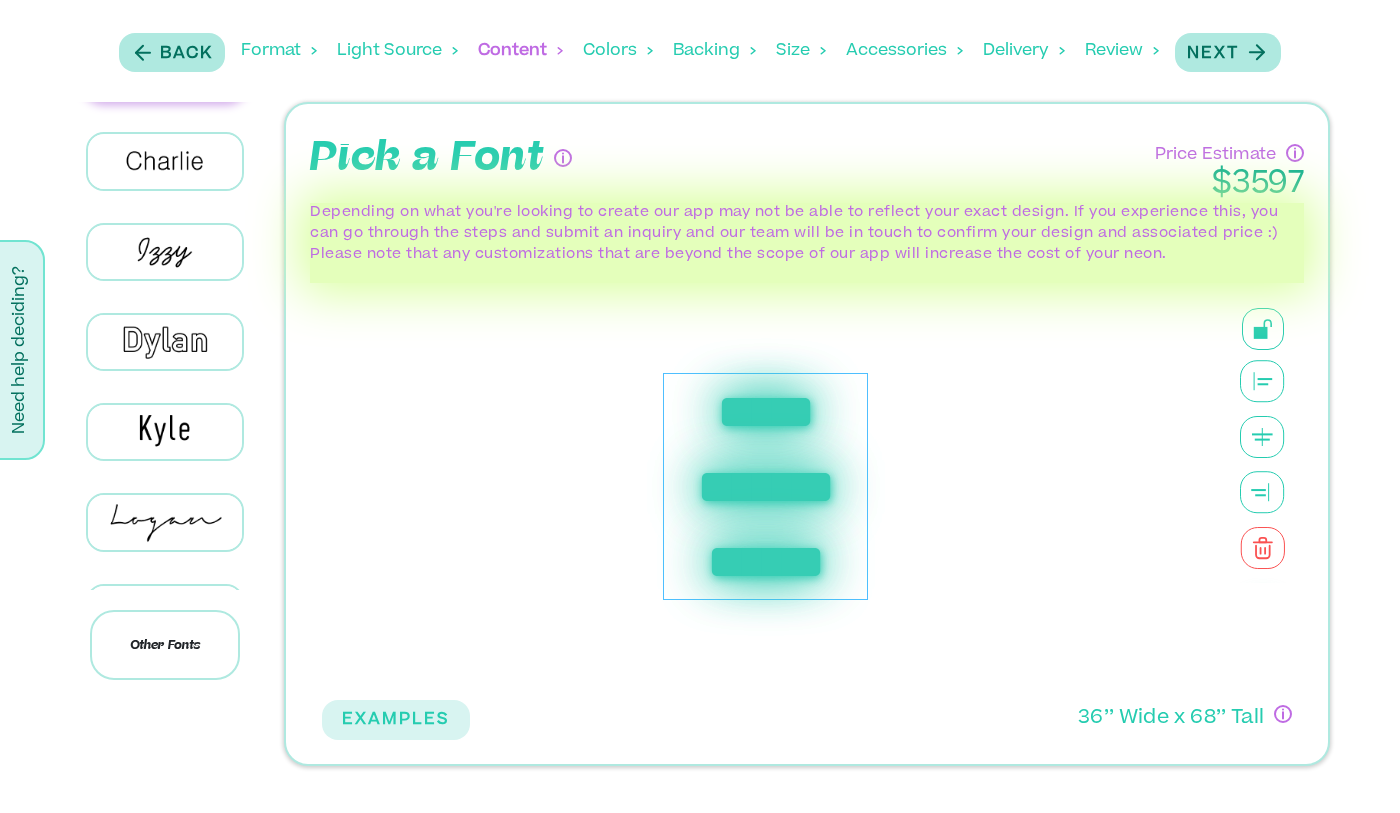 click at bounding box center (165, 342) 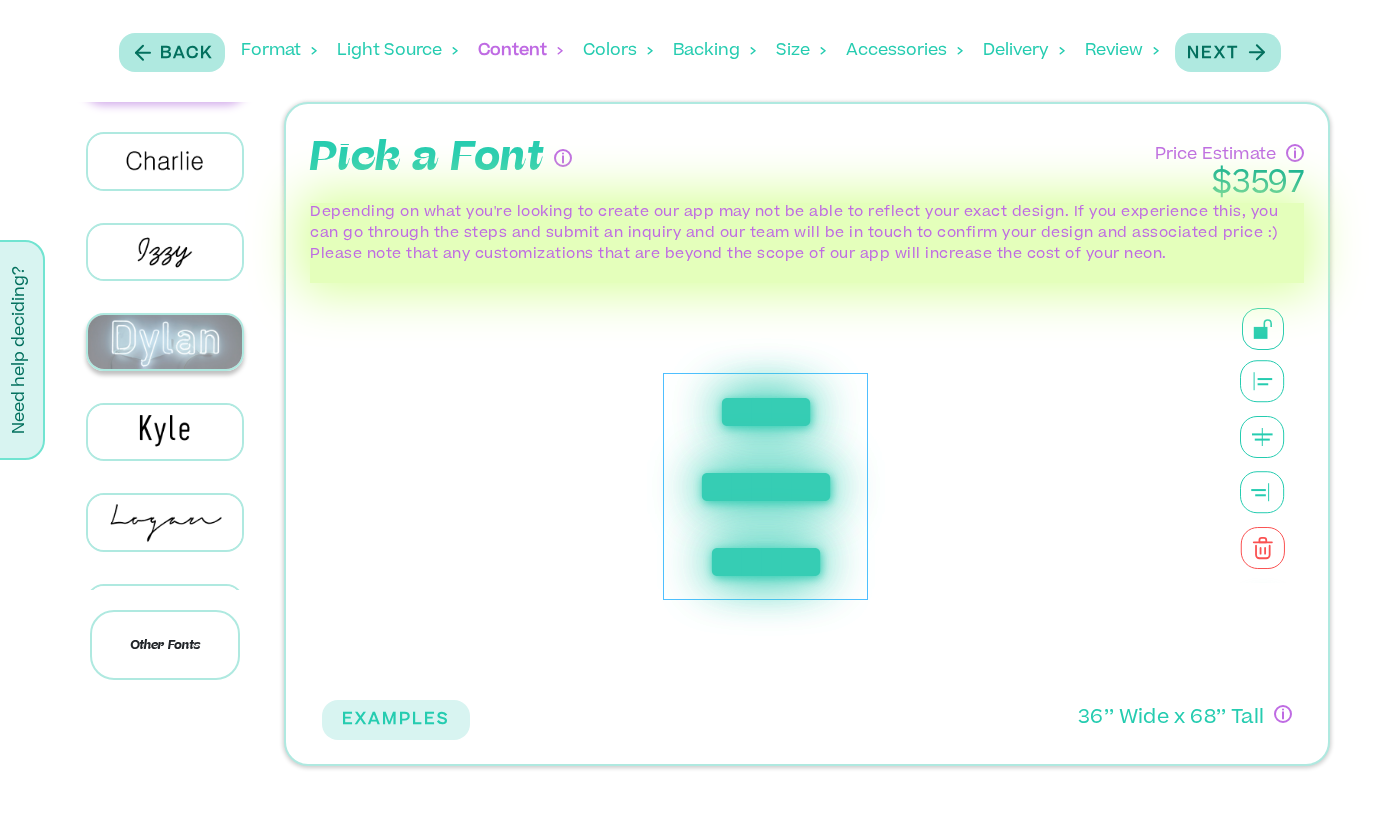 click at bounding box center [165, 342] 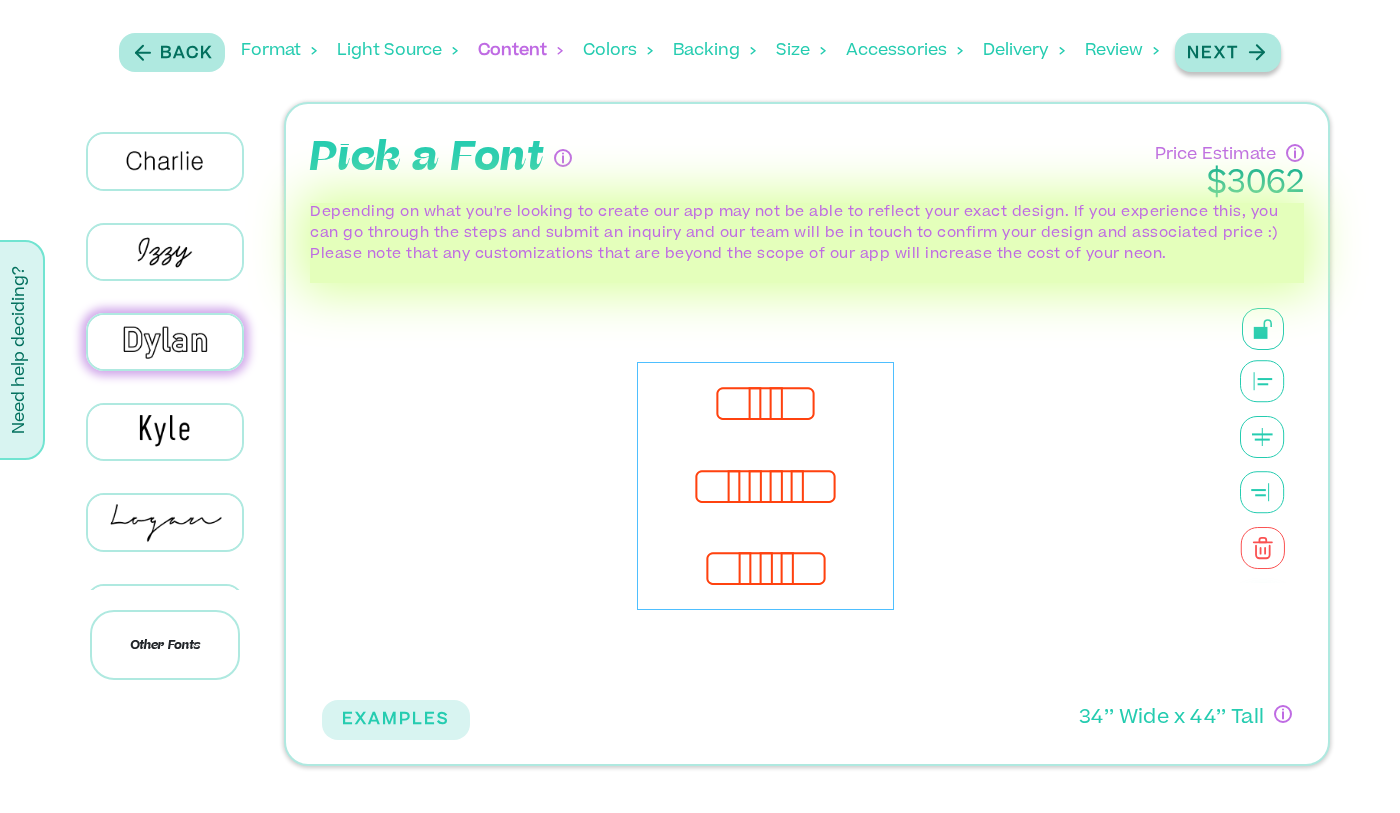 click on "Next" at bounding box center (1228, 52) 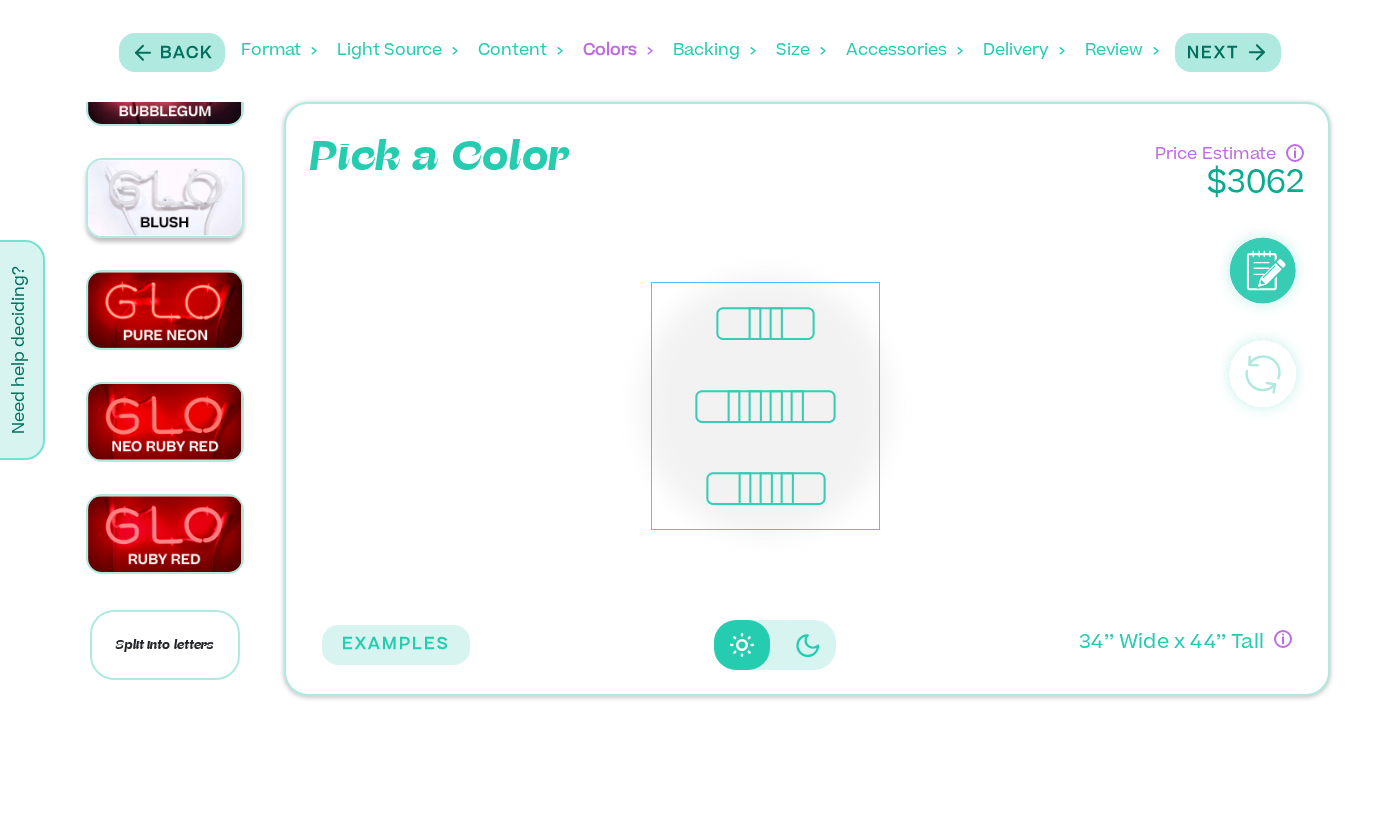 scroll, scrollTop: 2525, scrollLeft: 0, axis: vertical 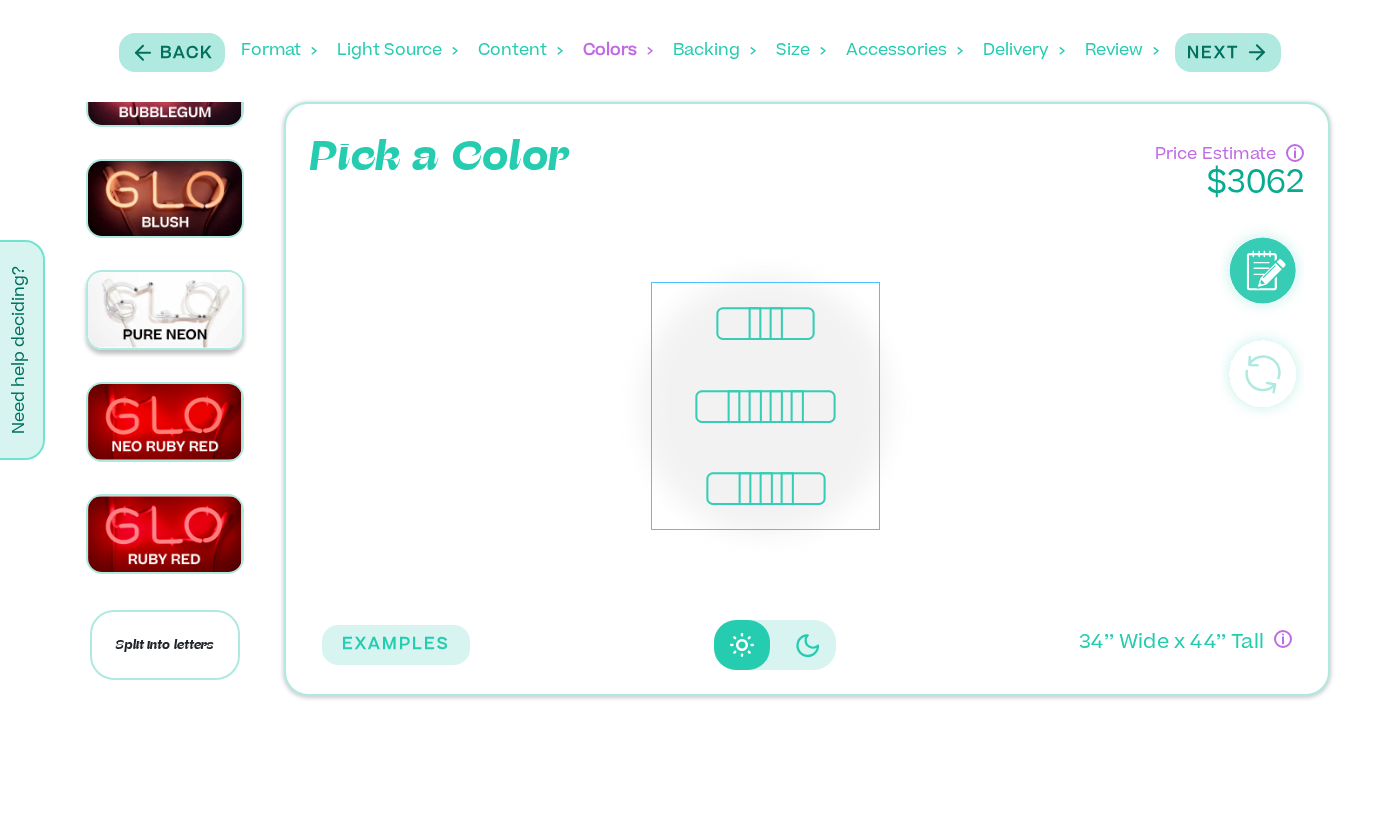click at bounding box center [165, 310] 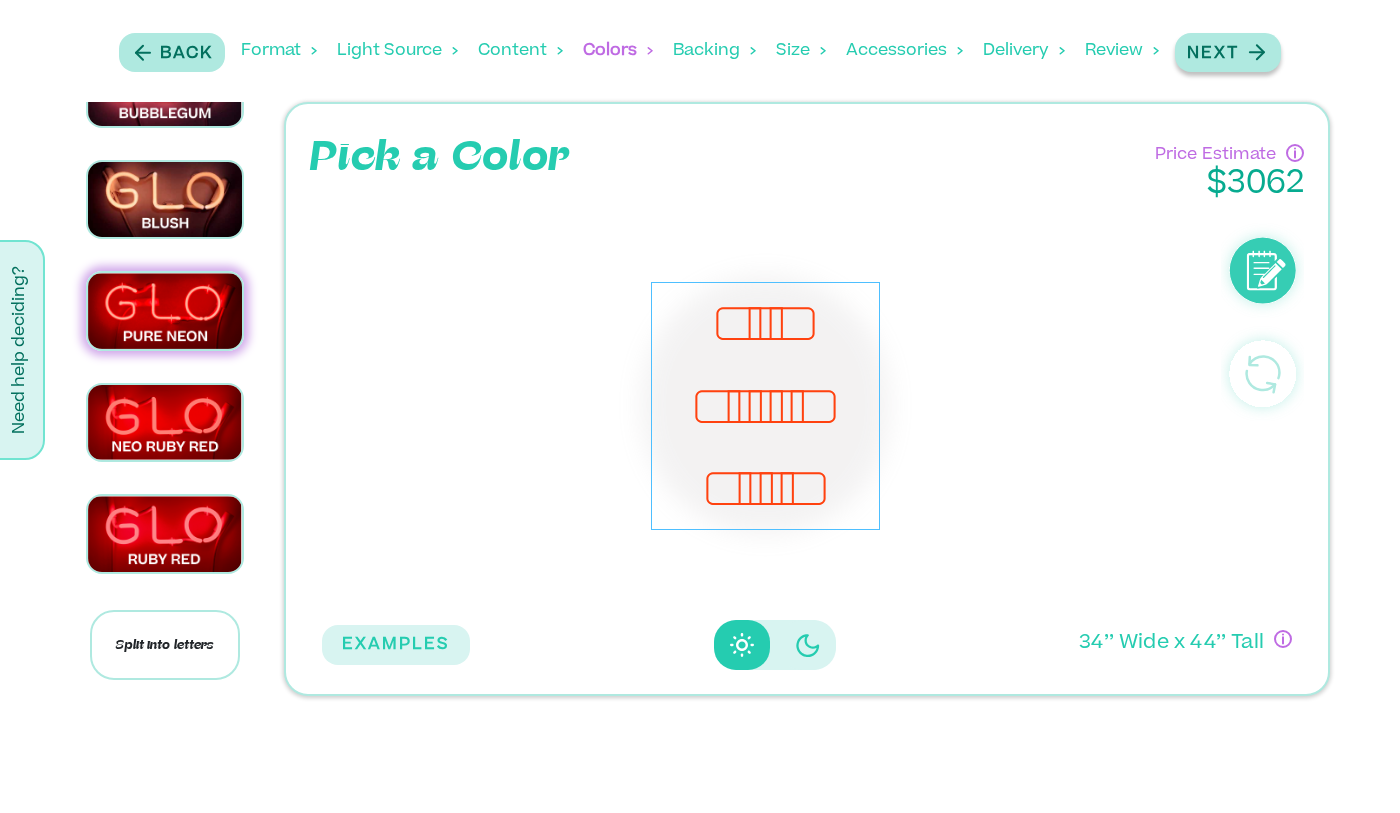 click 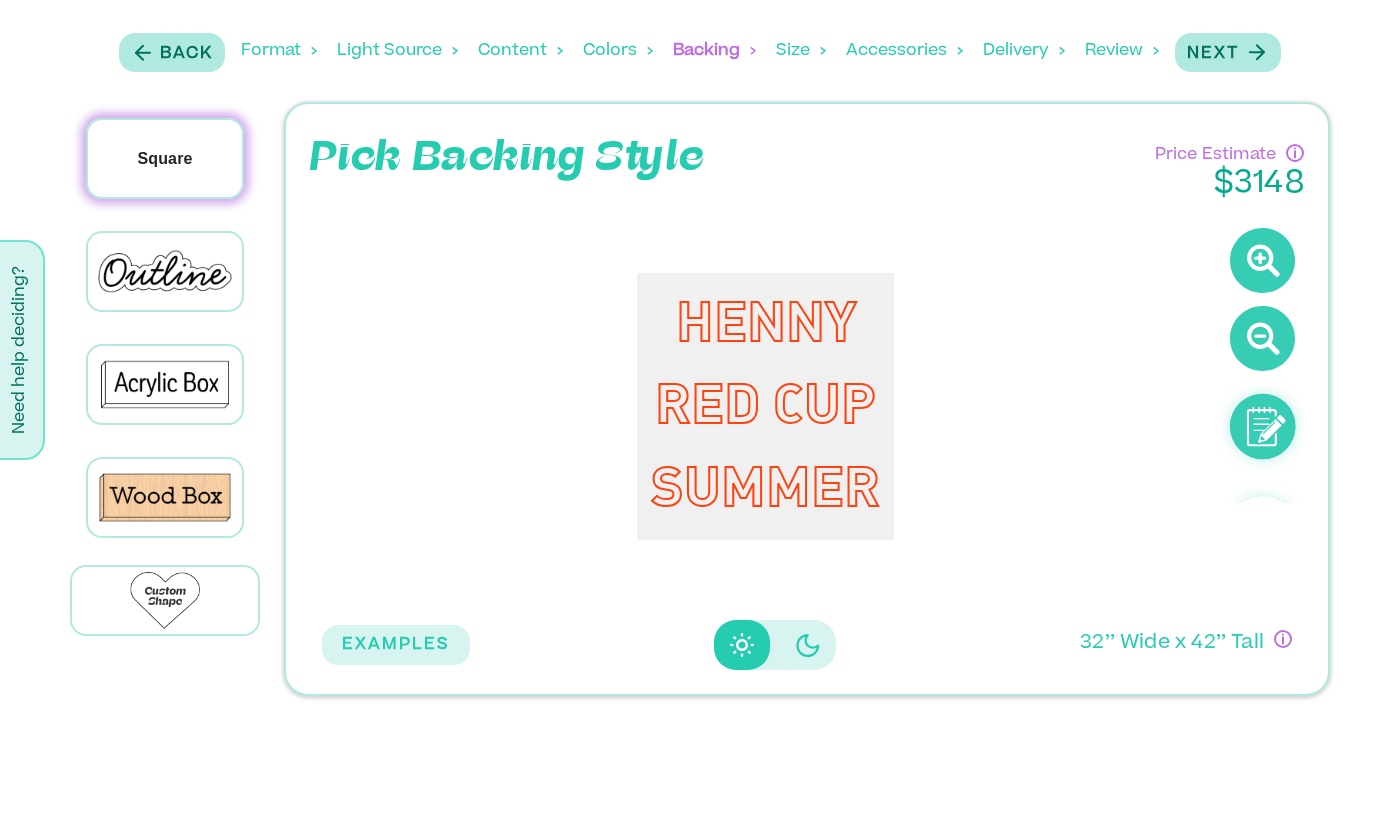click on "Square" at bounding box center (165, 158) 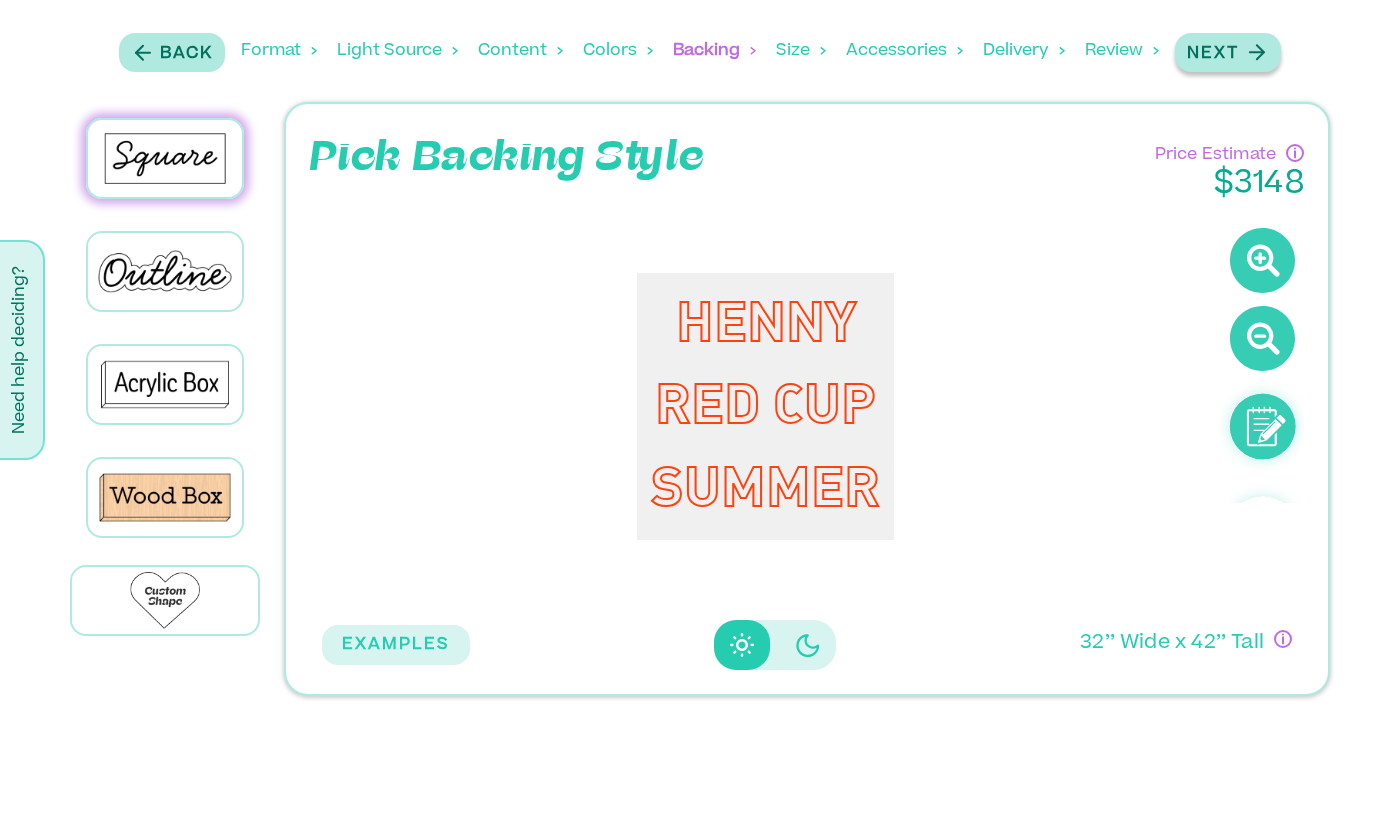 click 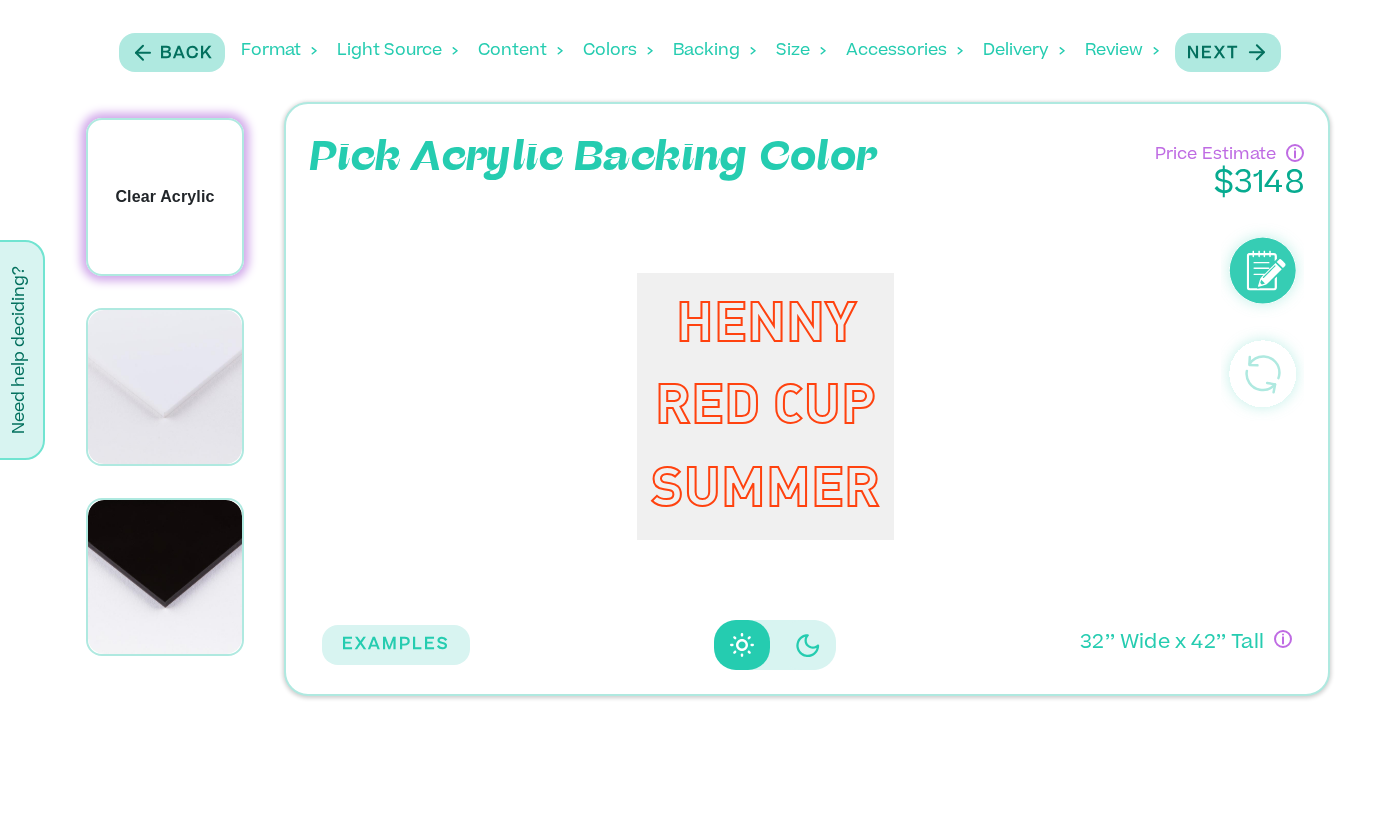 click on "Clear Acrylic" at bounding box center [165, 197] 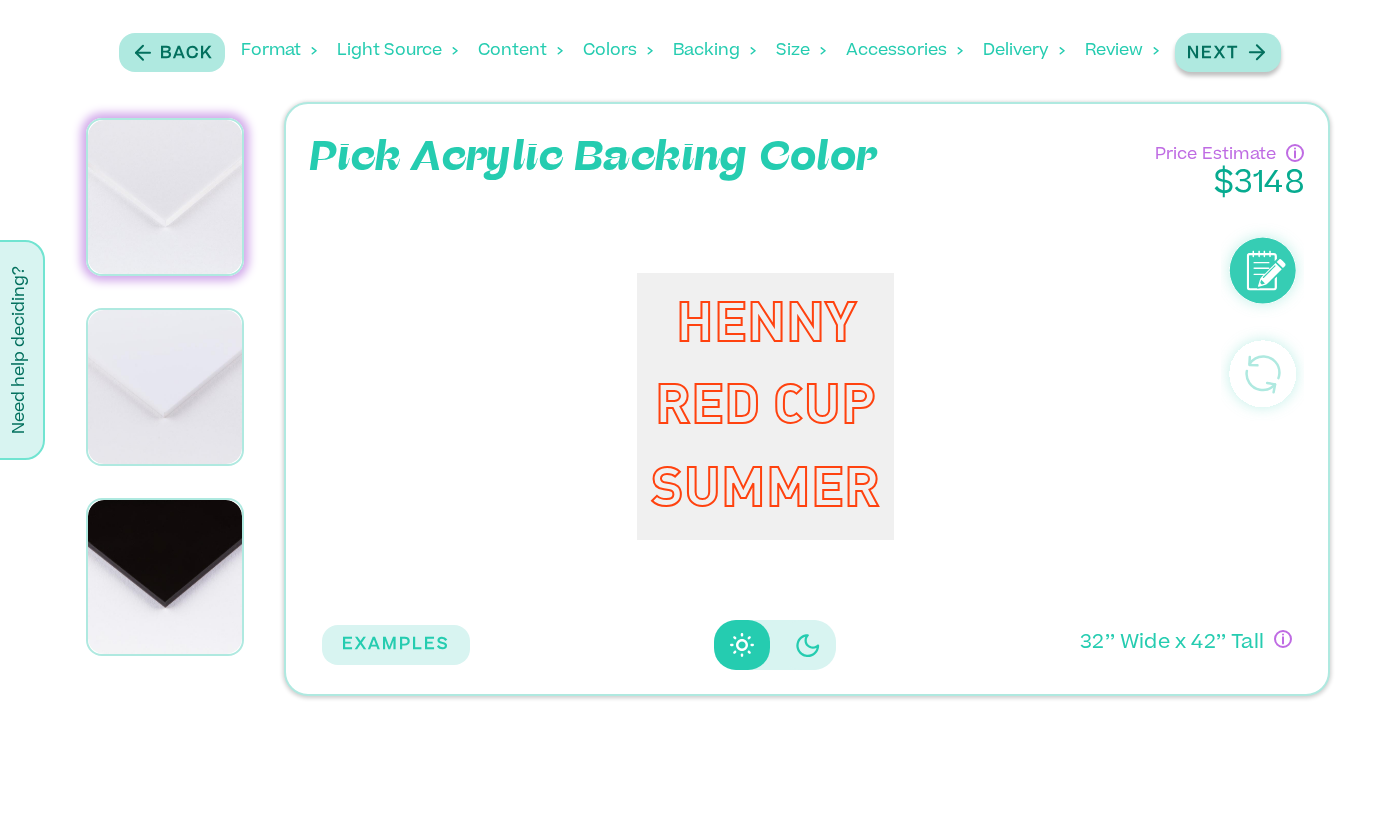 click on "Next" at bounding box center (1213, 54) 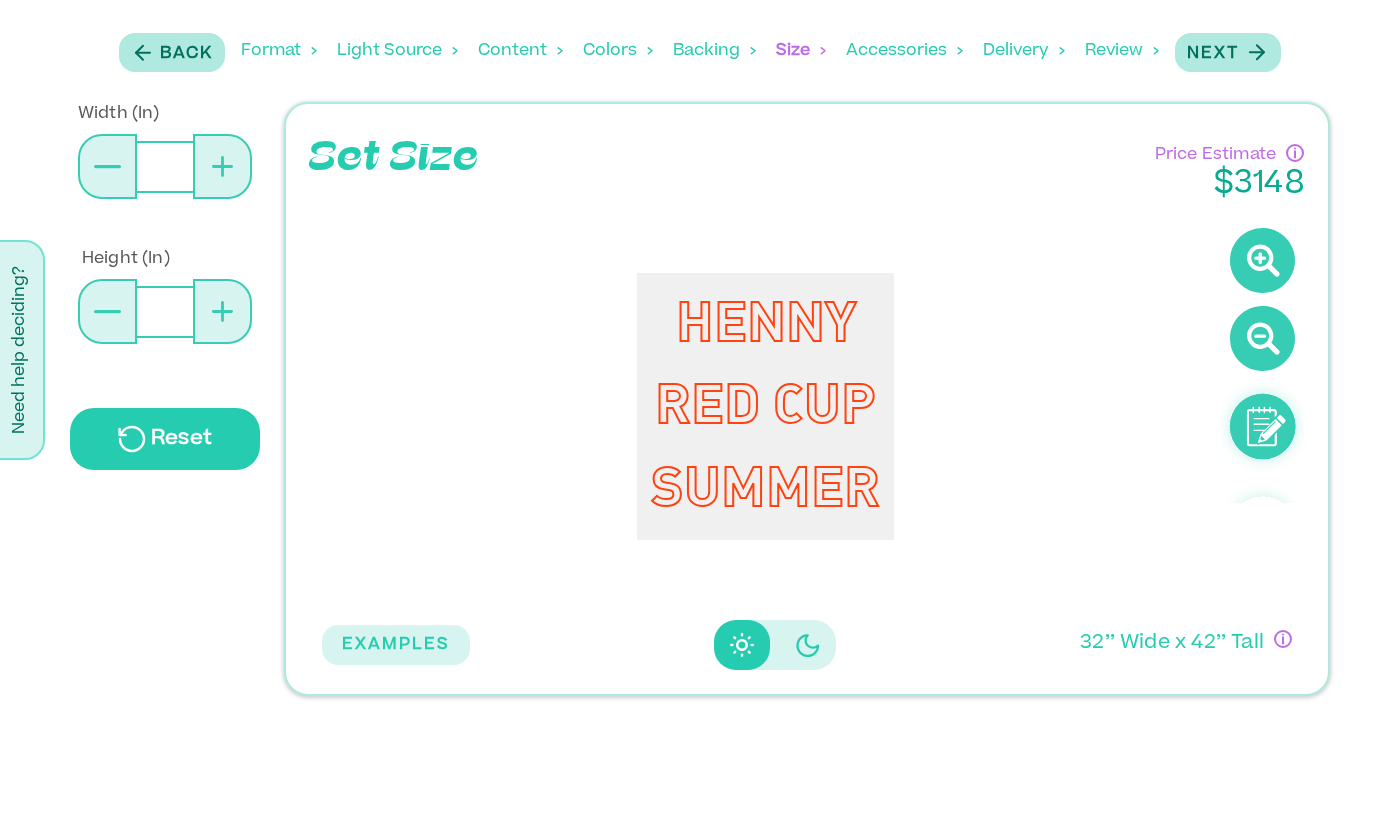 click 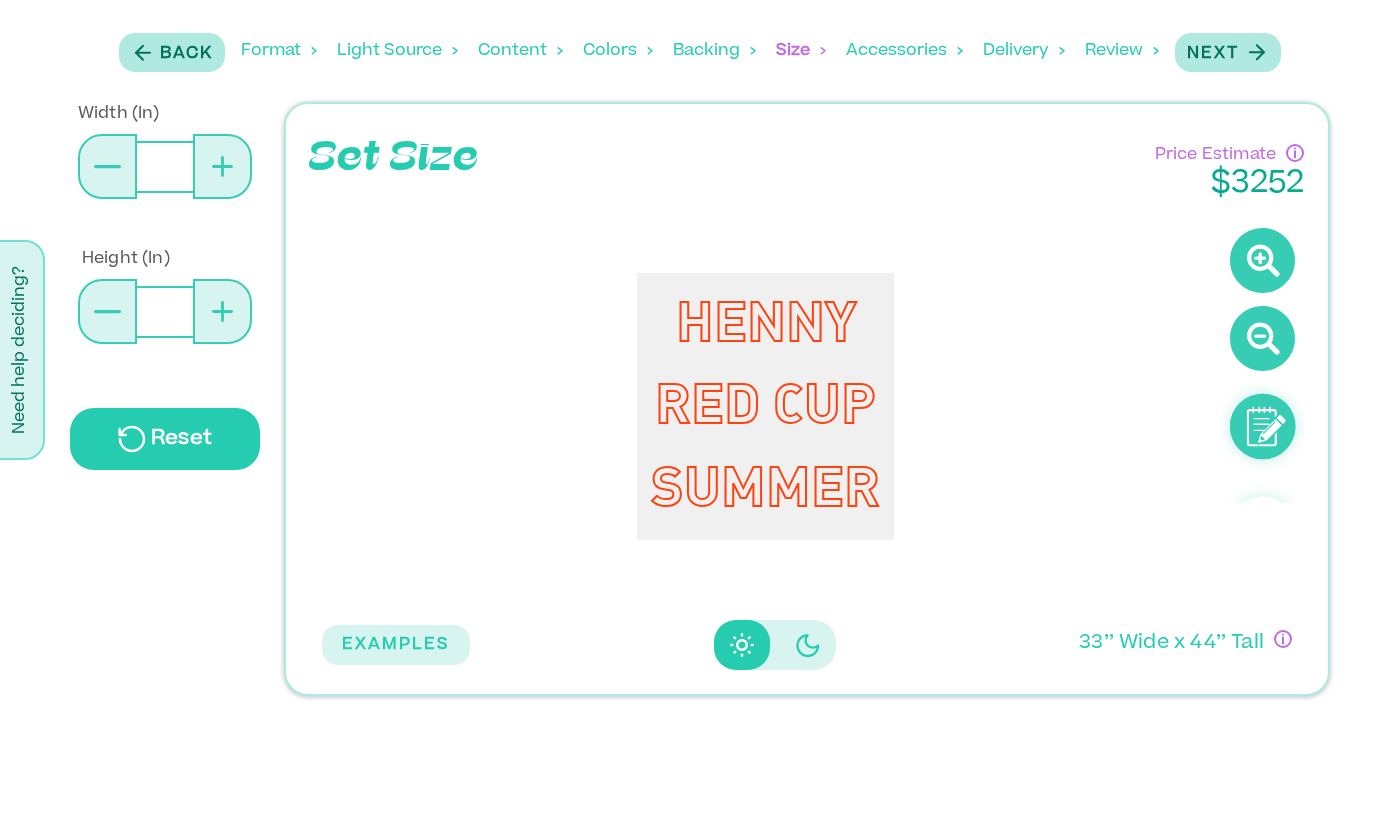 click 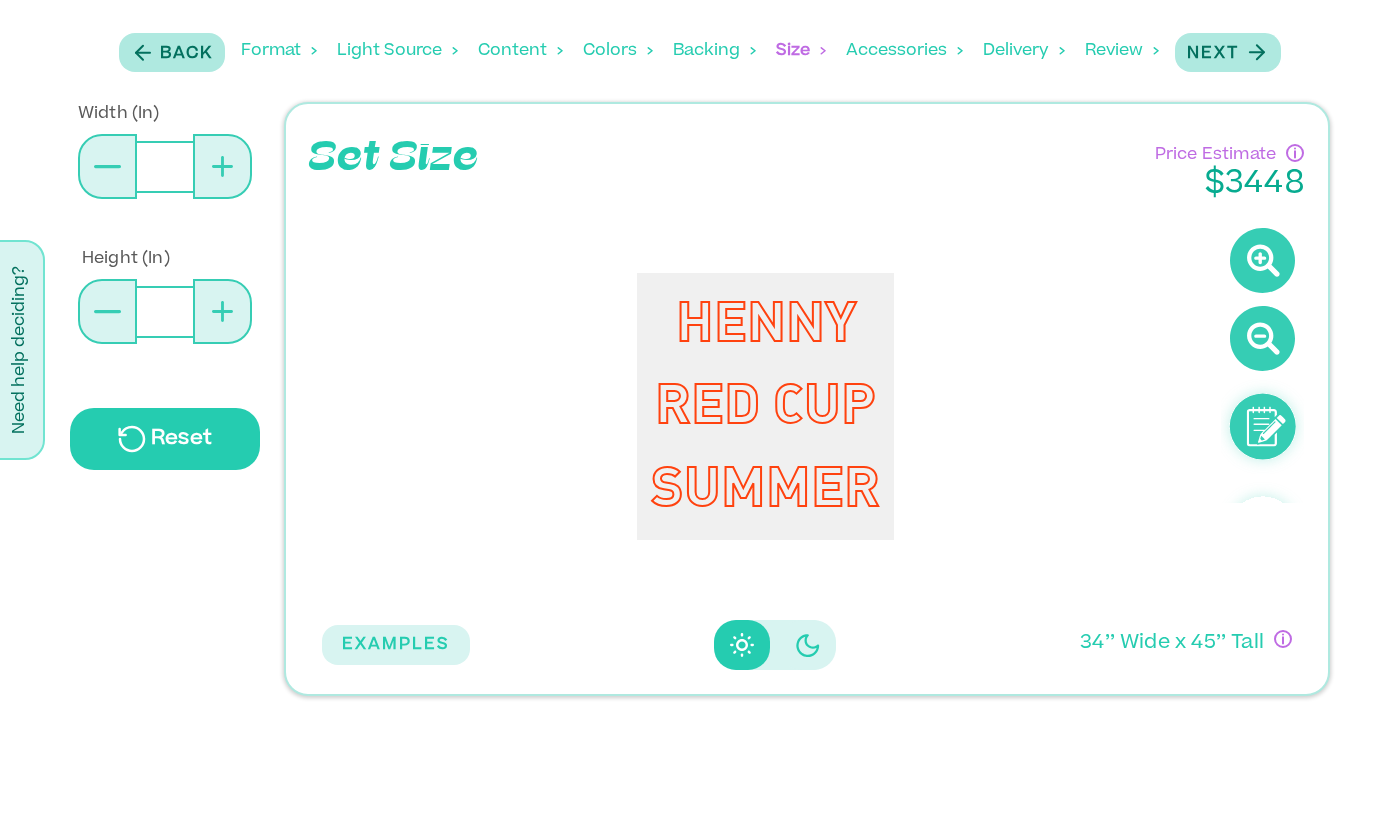 click 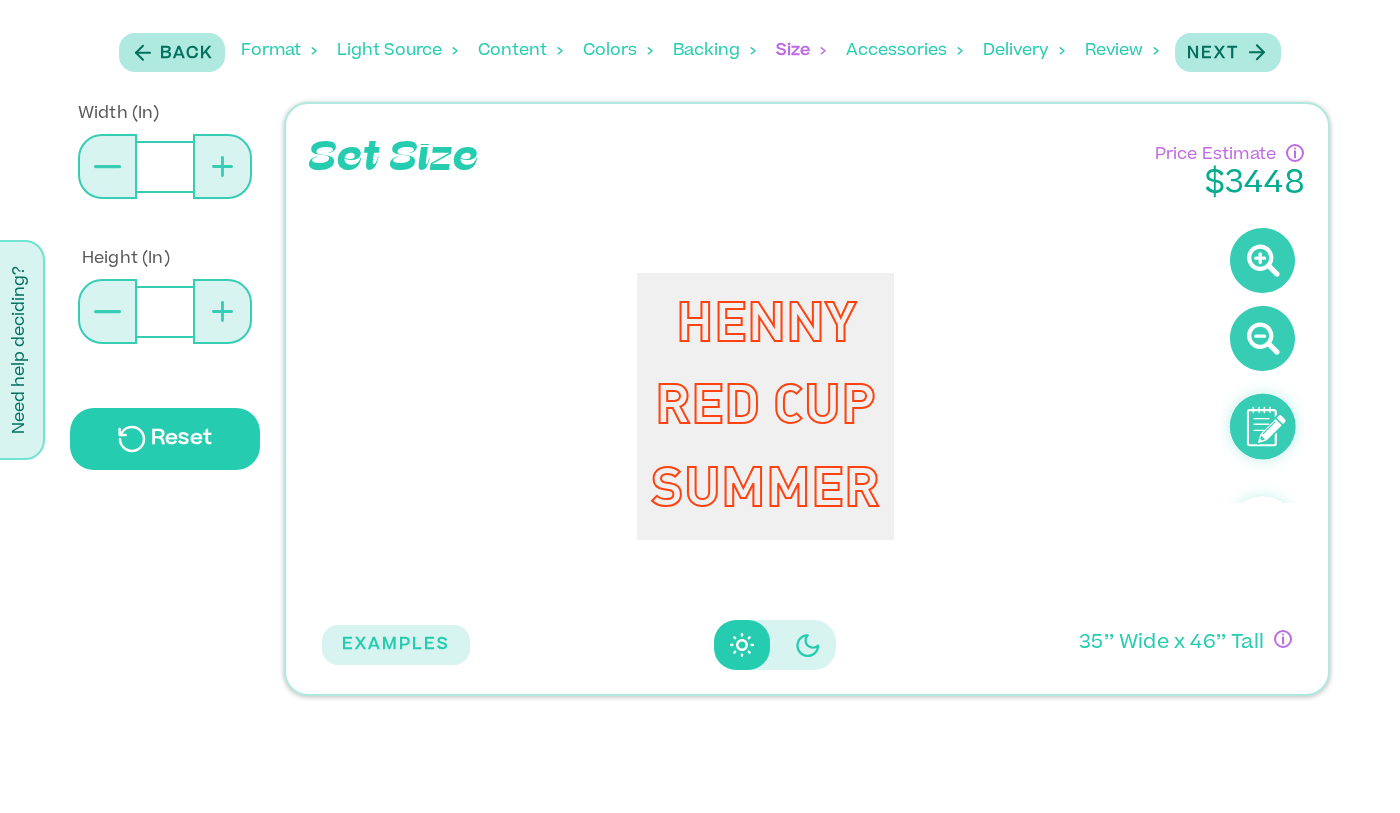 type on "**" 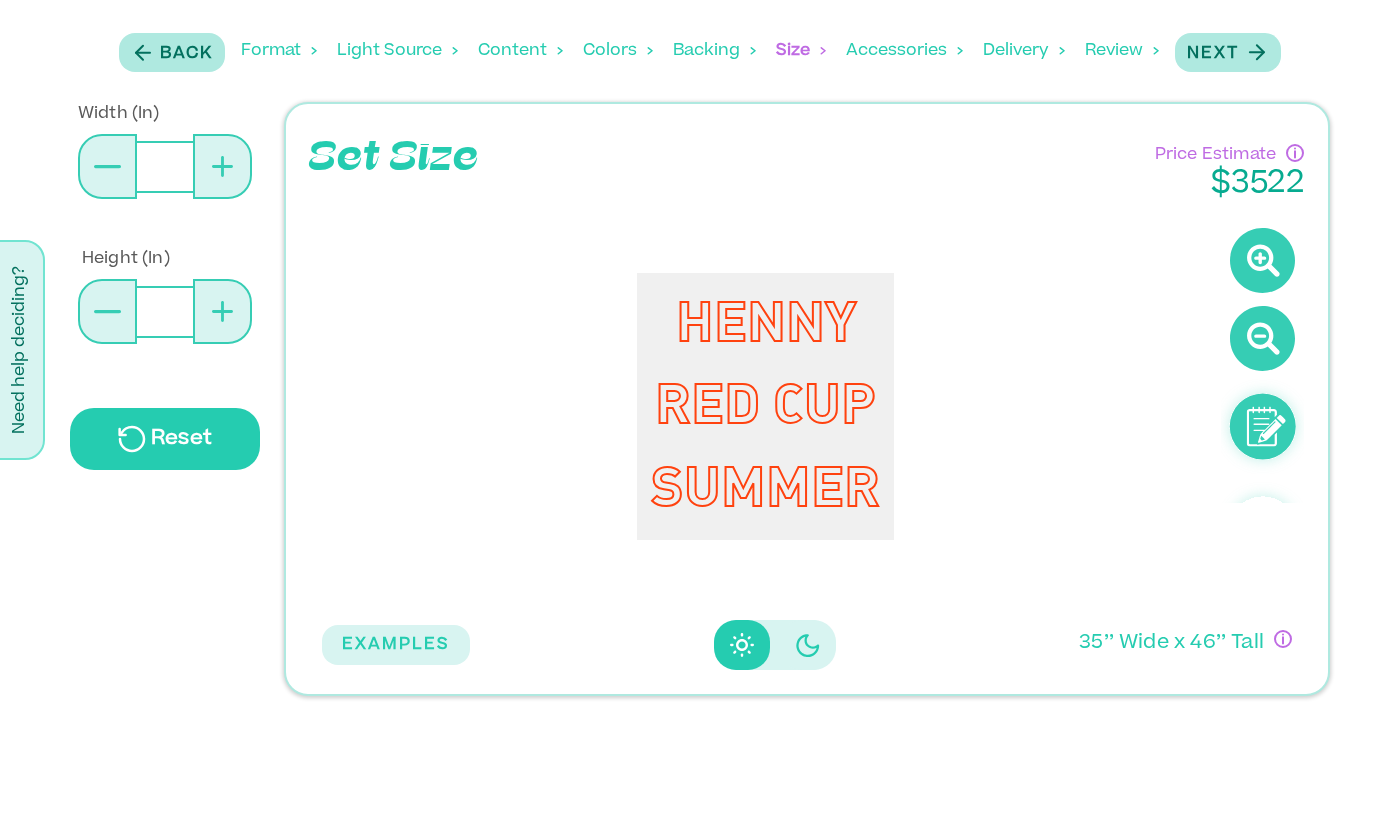 click 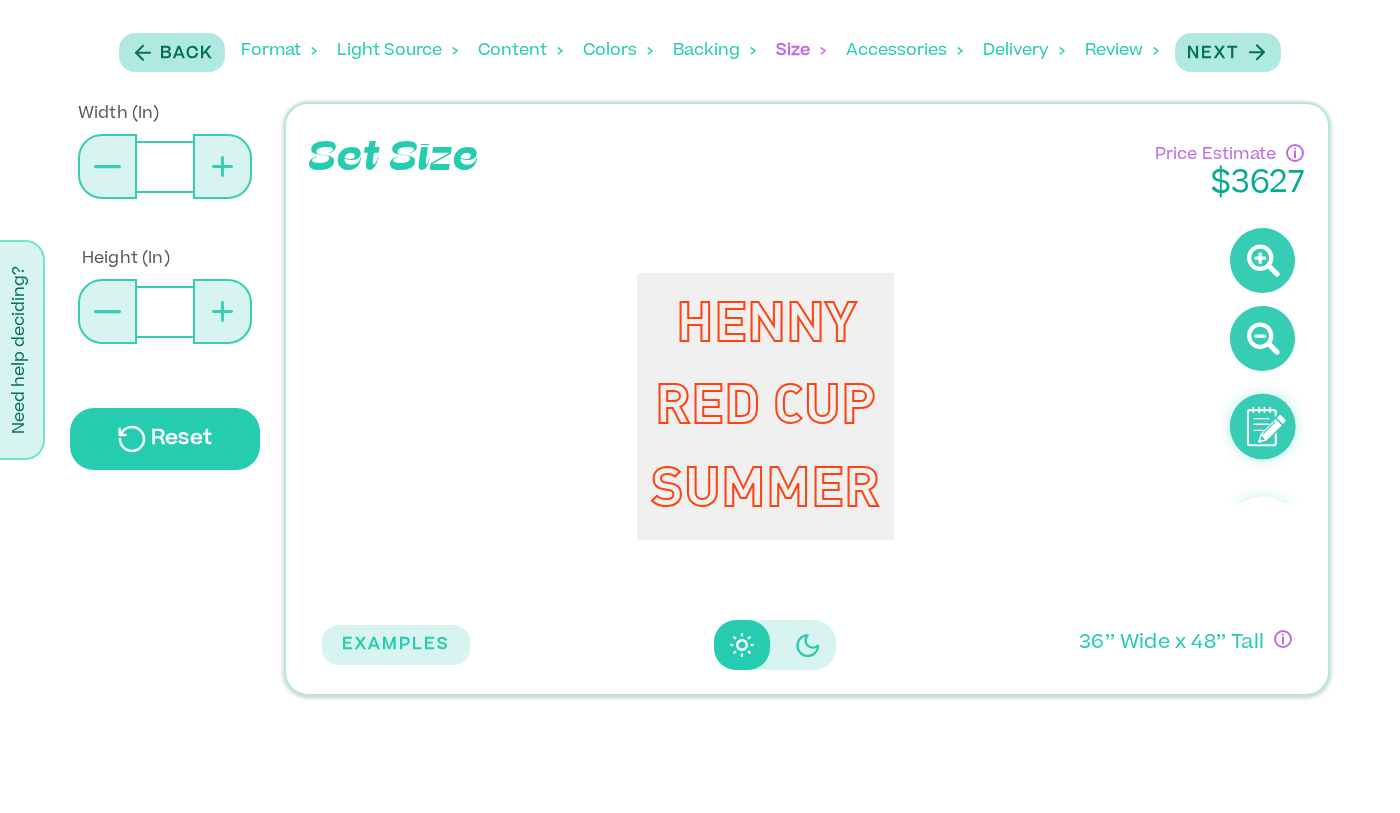 click 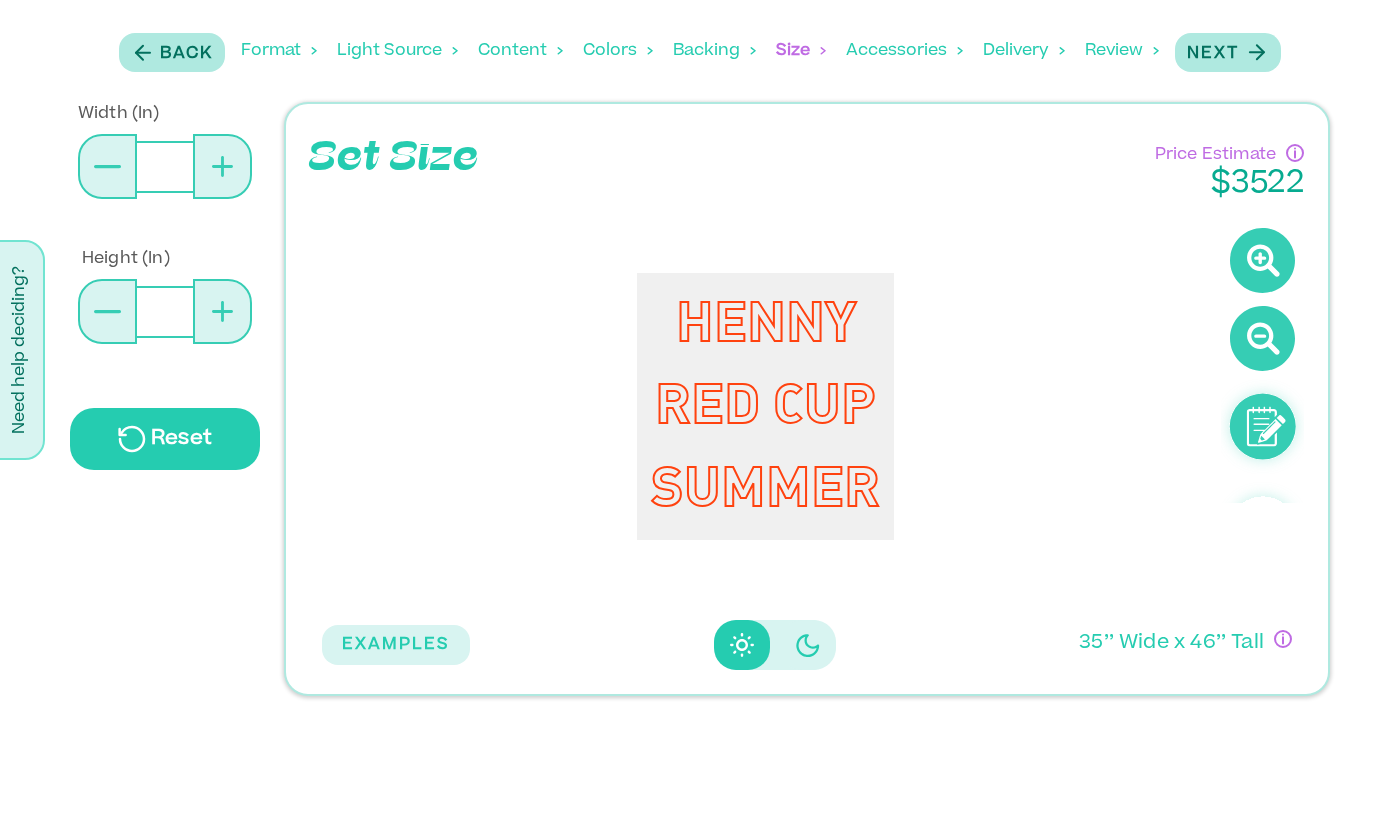 click 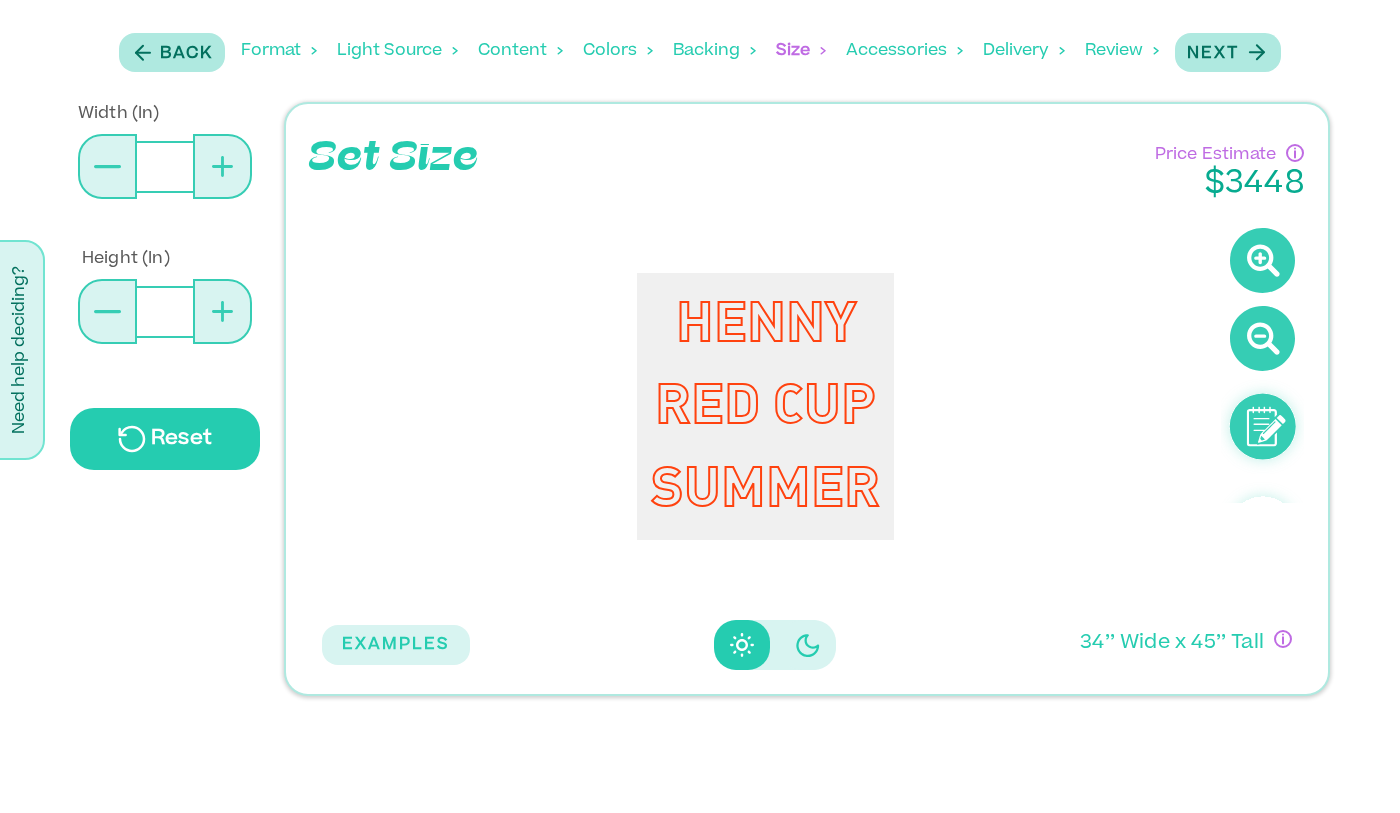 click 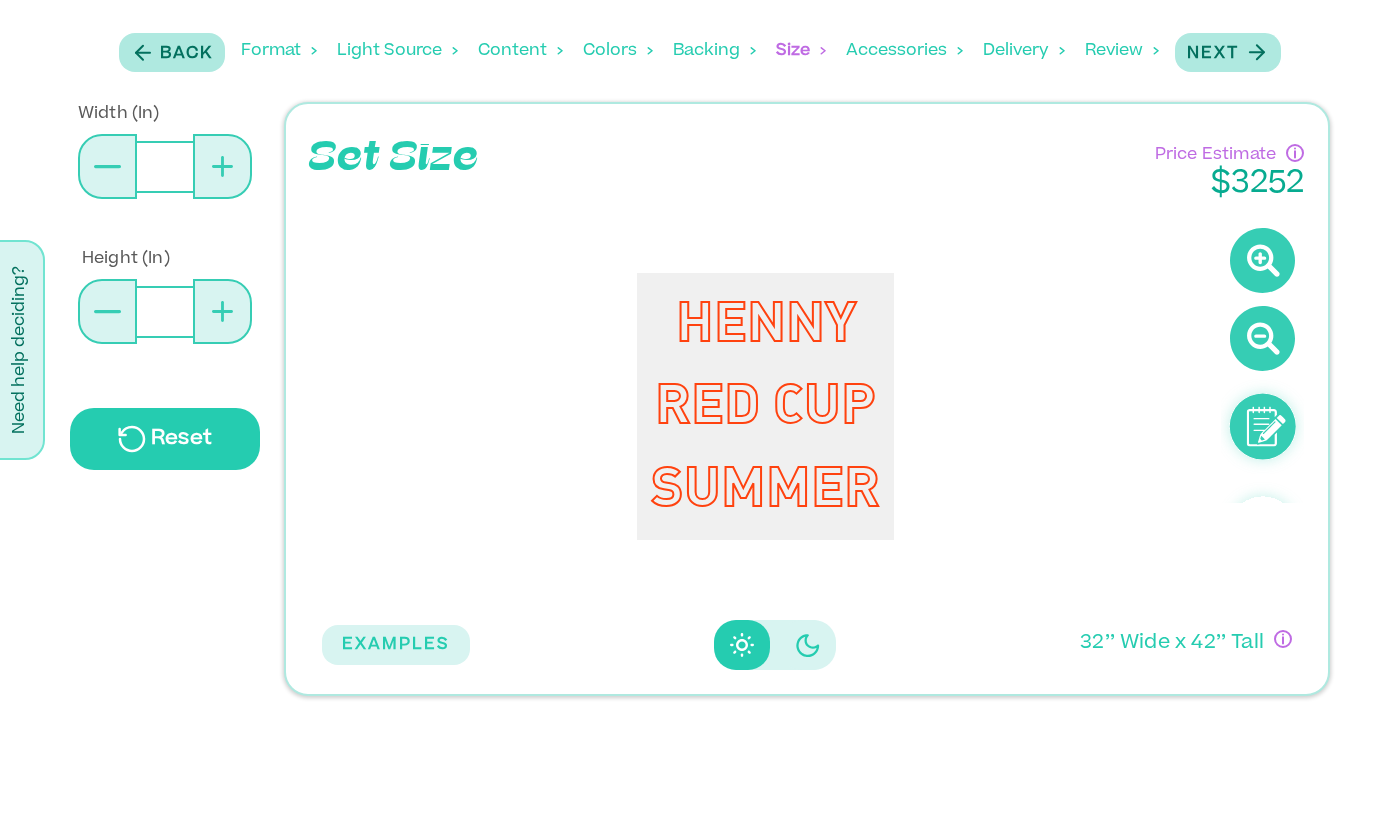 type on "**" 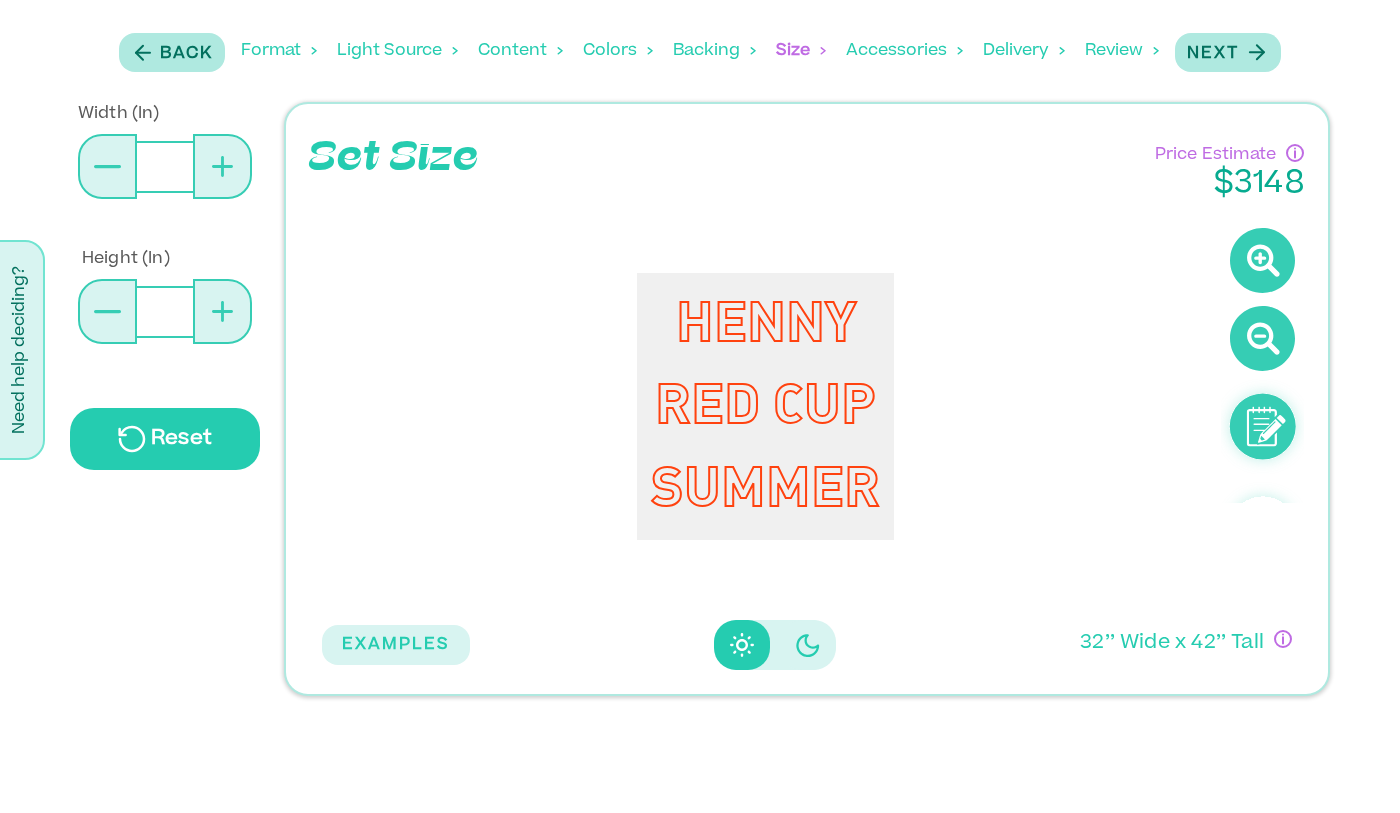 click 